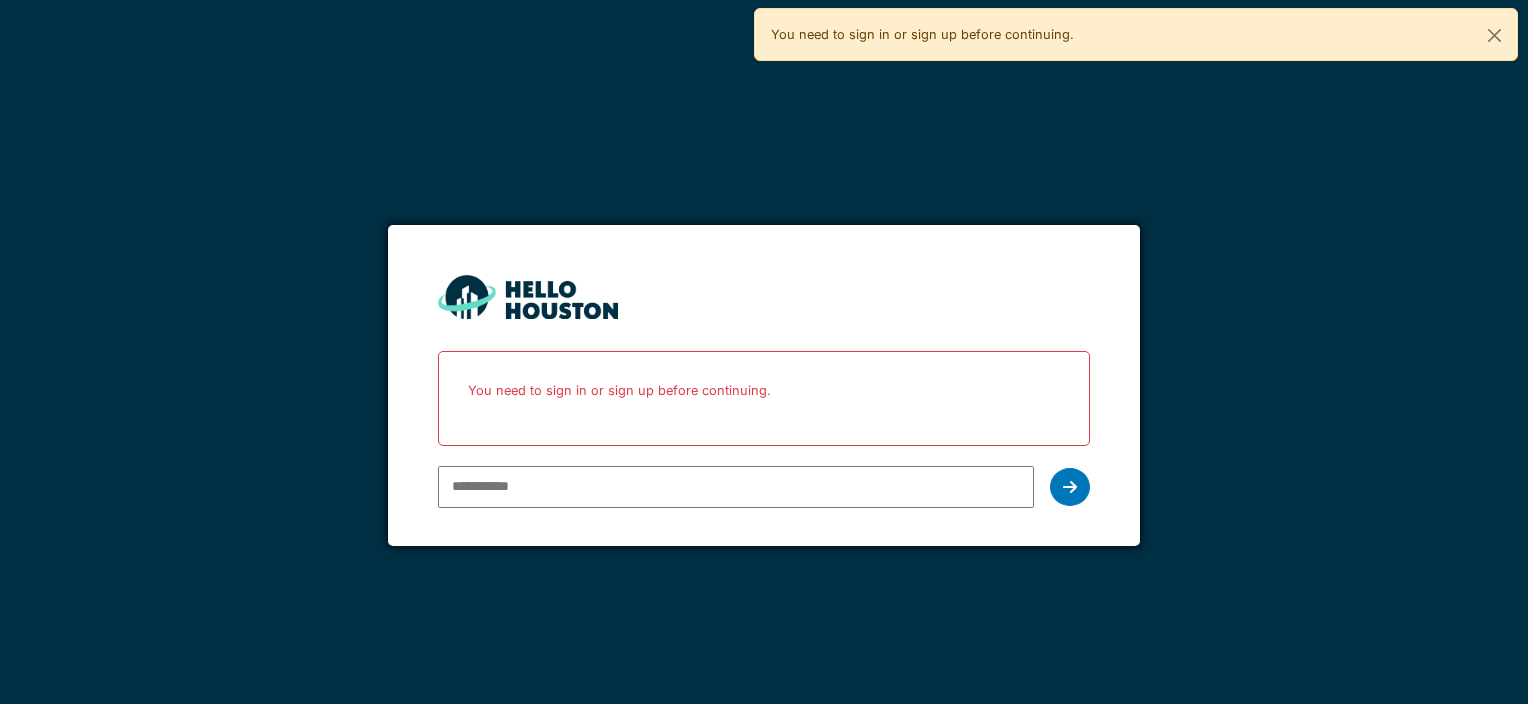 scroll, scrollTop: 0, scrollLeft: 0, axis: both 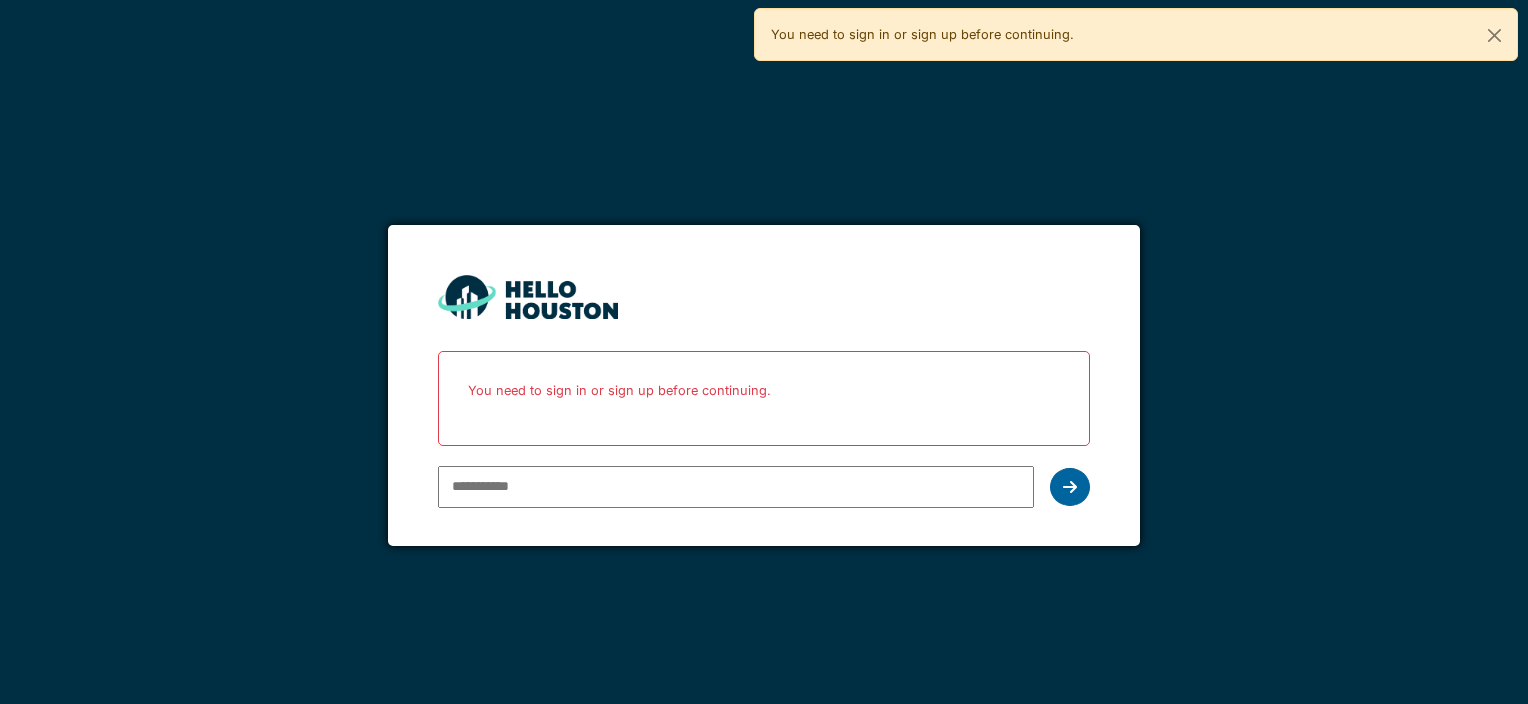 type on "**********" 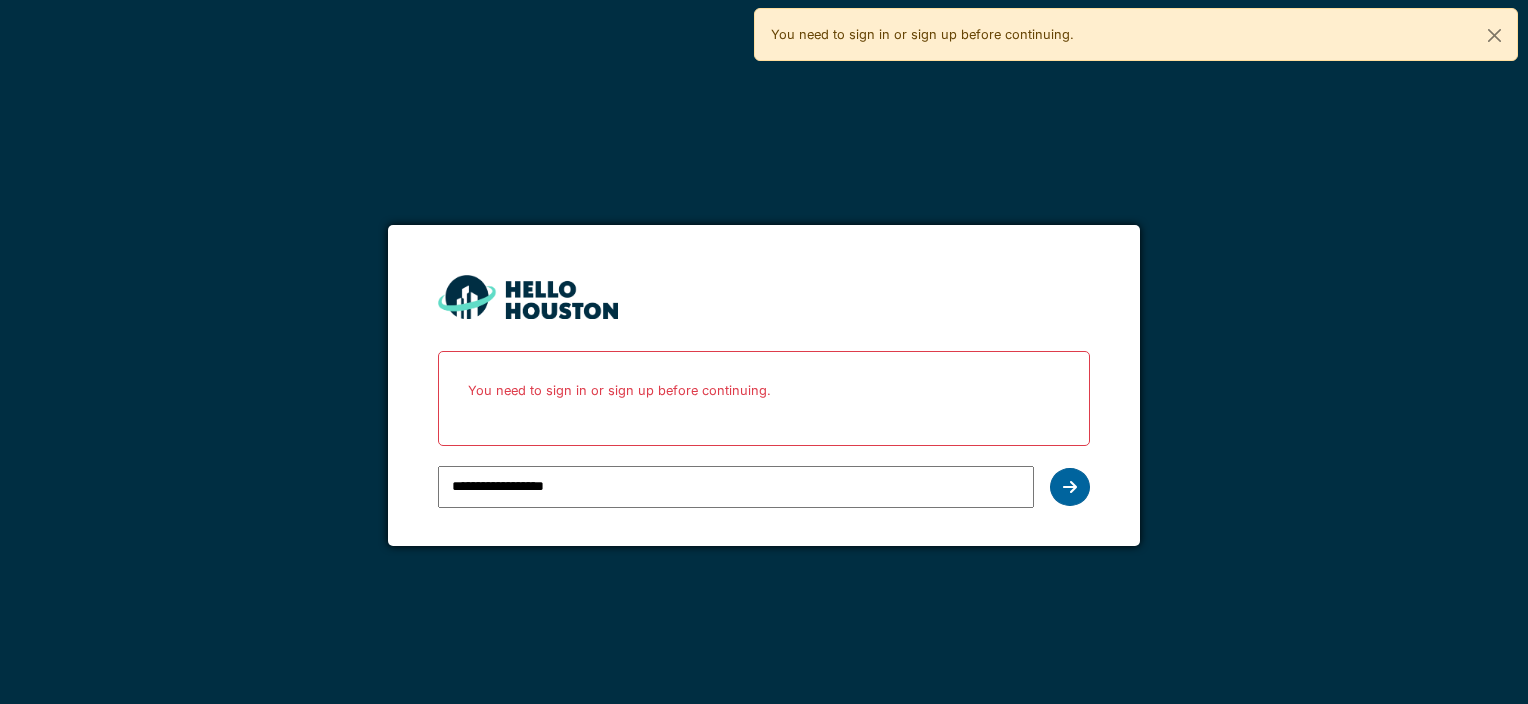 click at bounding box center (1070, 487) 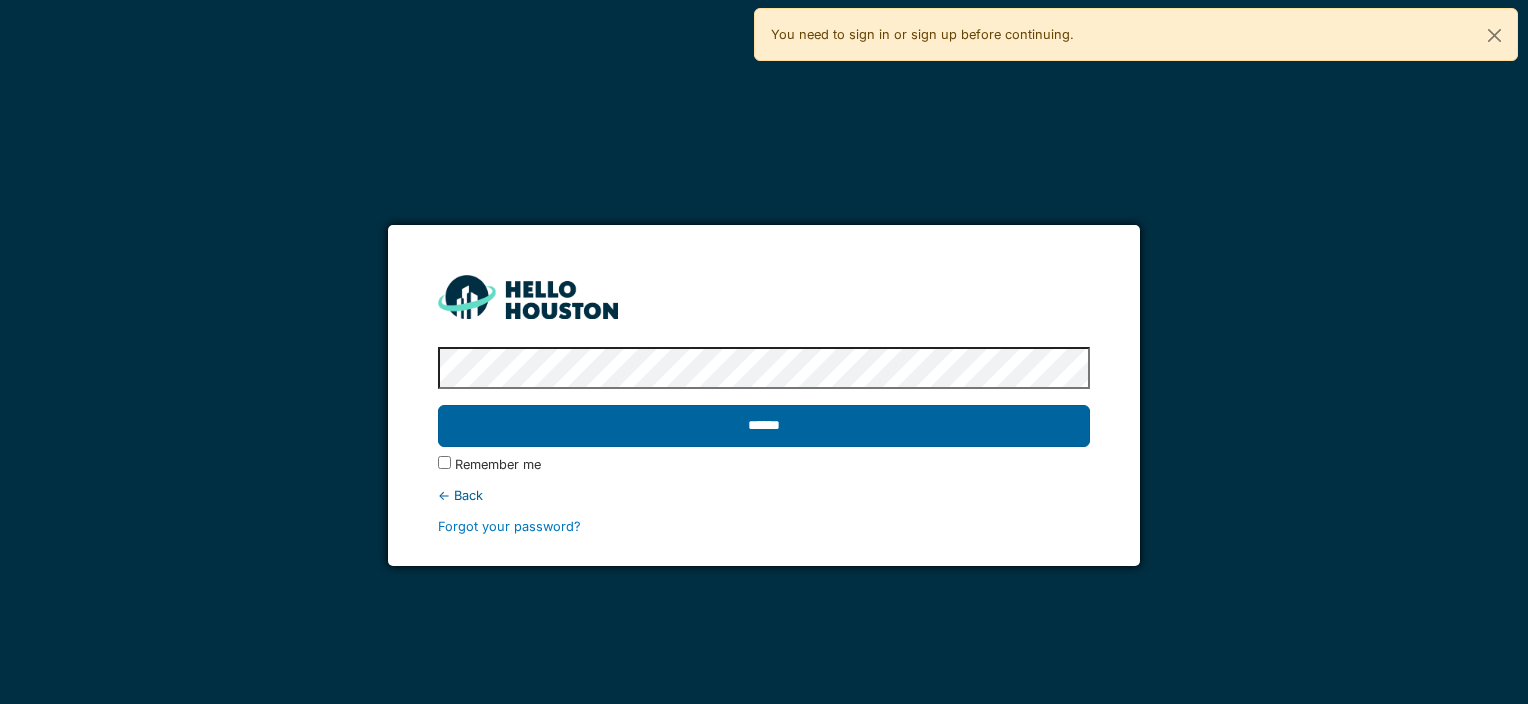 click on "******" at bounding box center (763, 426) 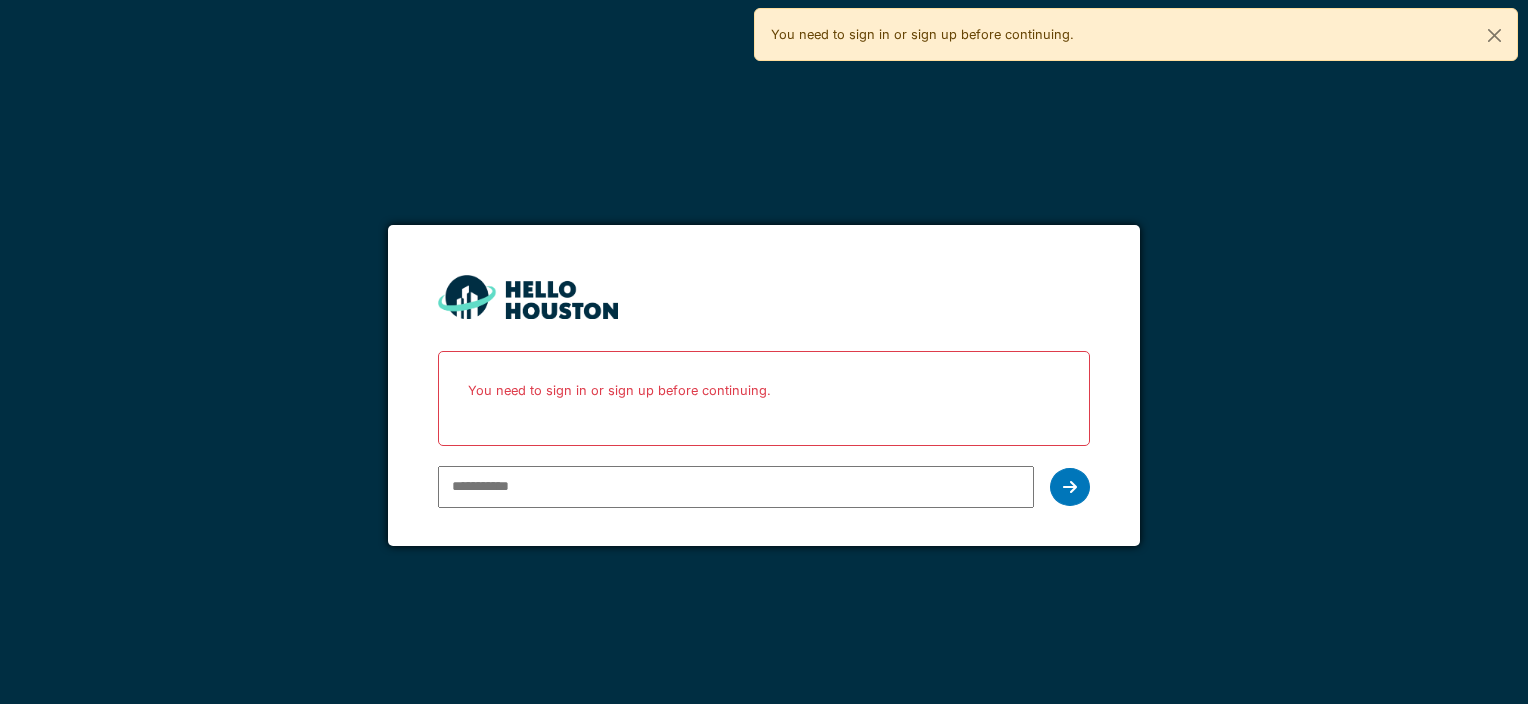 scroll, scrollTop: 0, scrollLeft: 0, axis: both 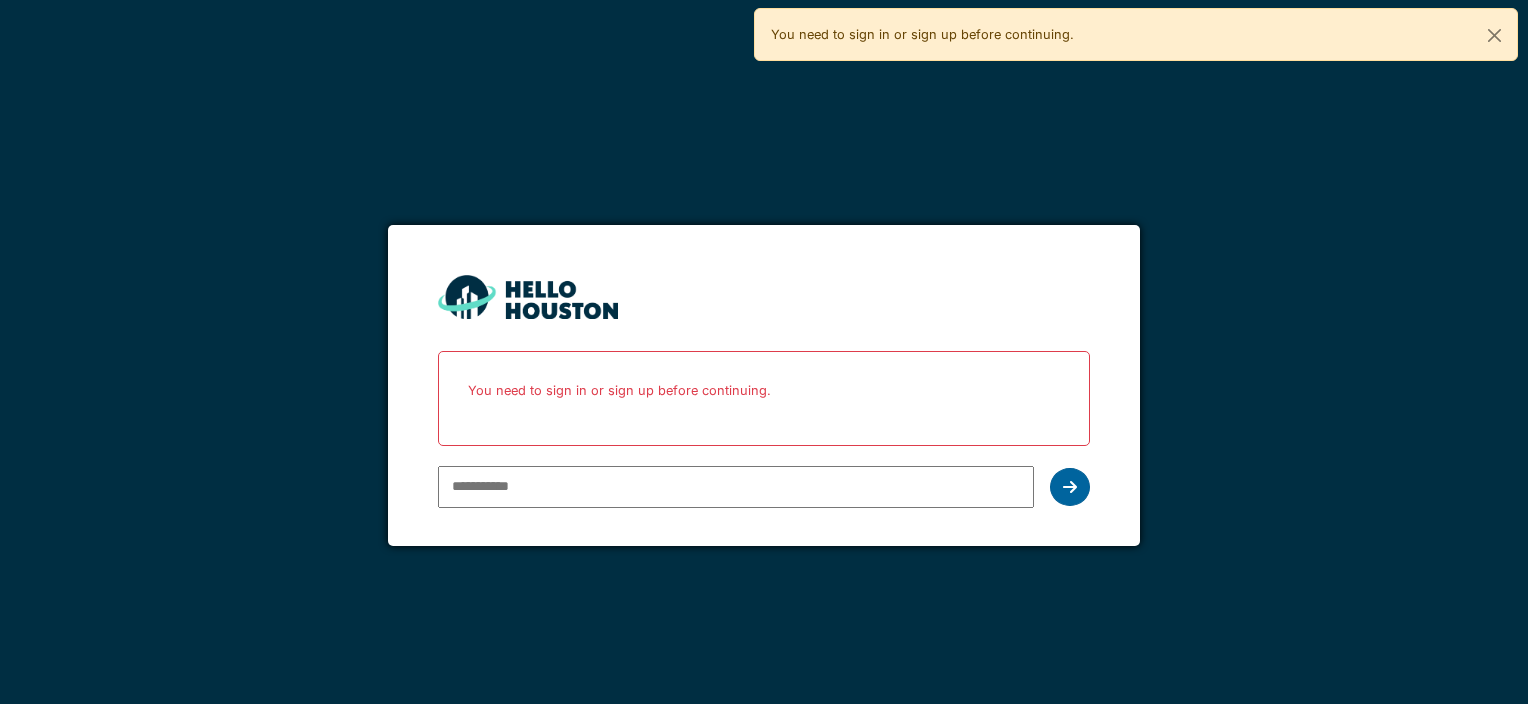 type on "**********" 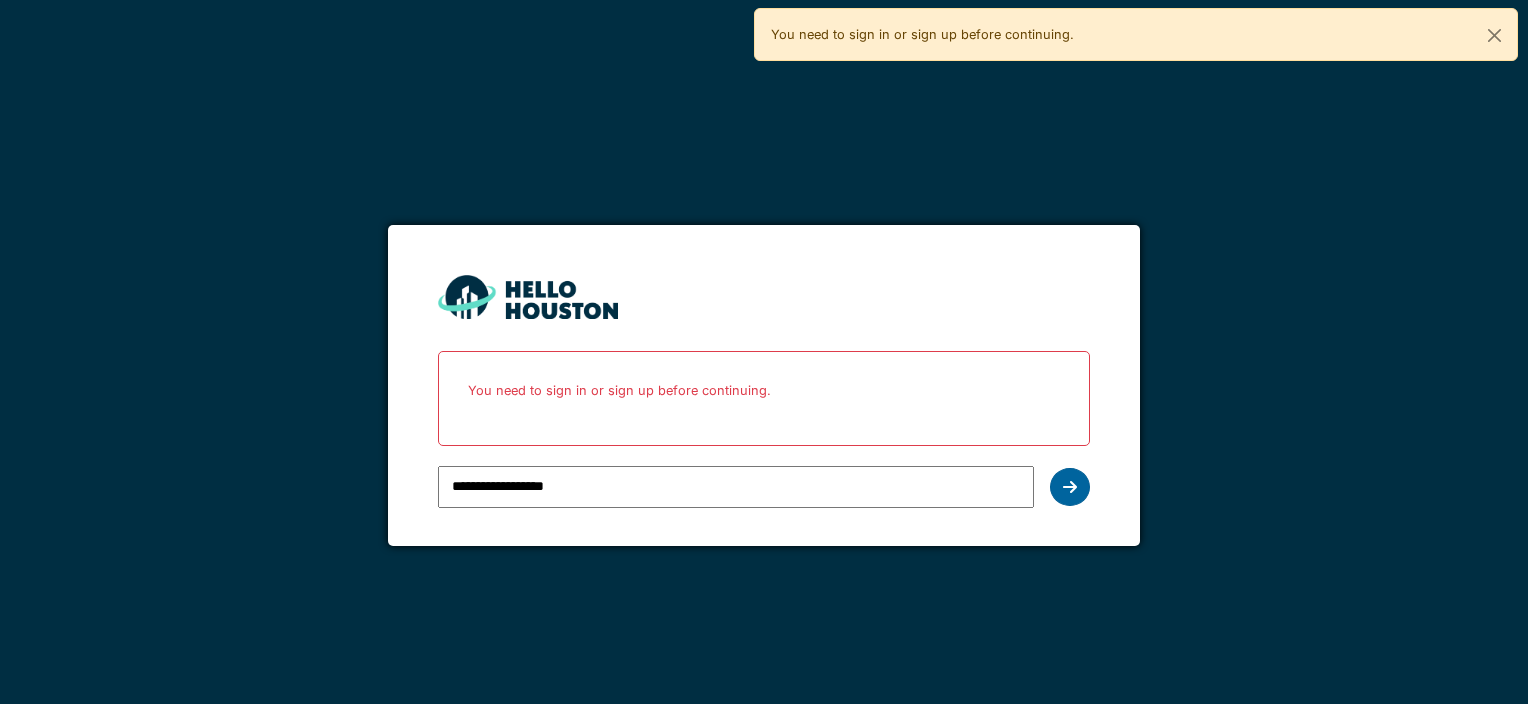 click at bounding box center [1070, 487] 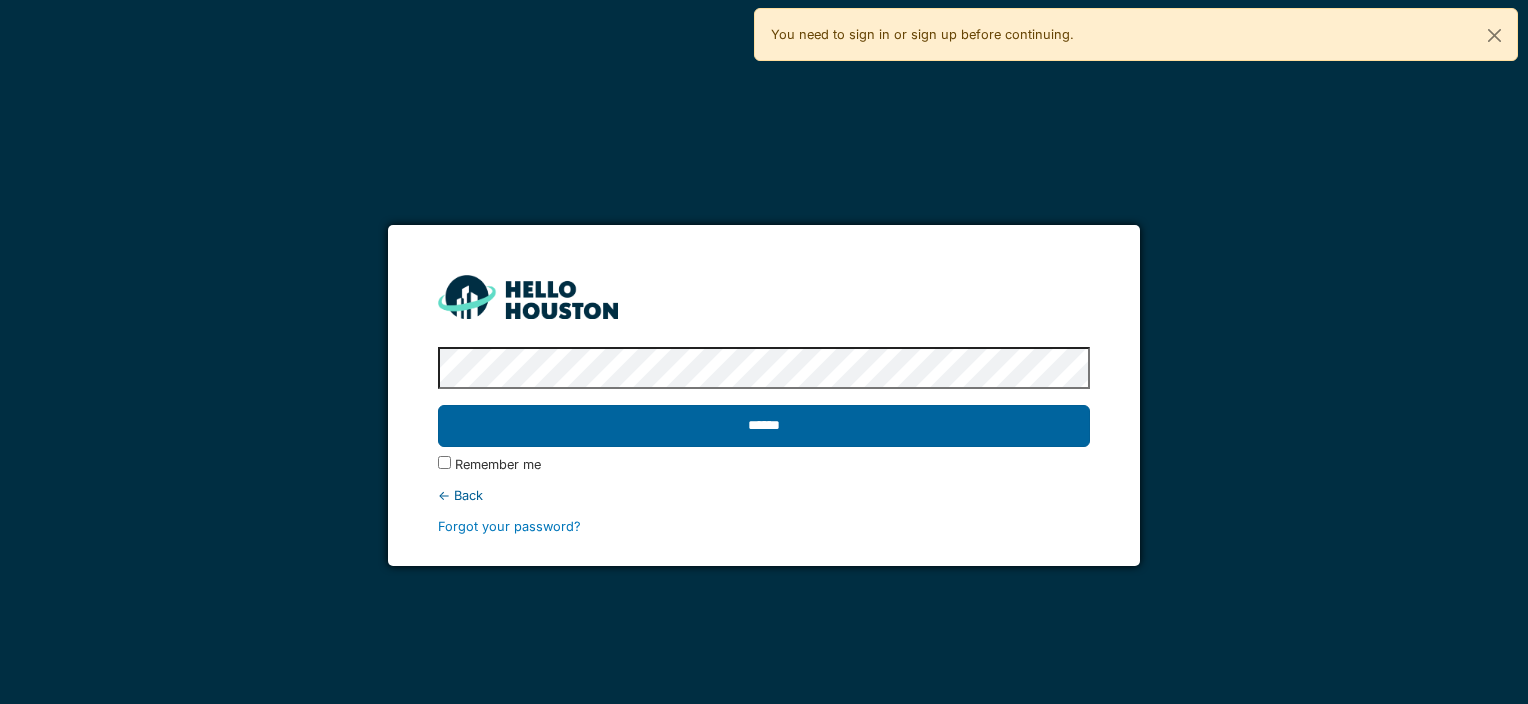 click on "******" at bounding box center [763, 426] 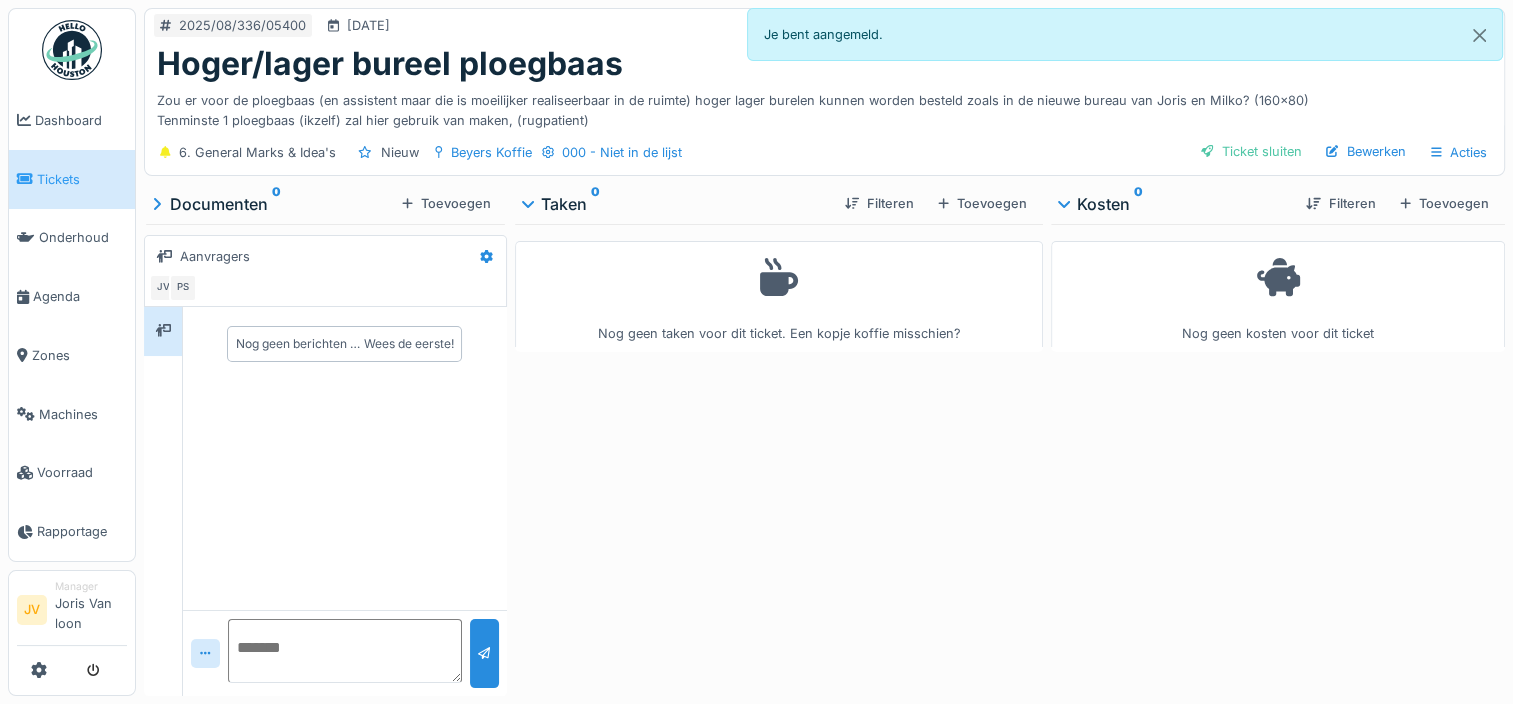 scroll, scrollTop: 0, scrollLeft: 0, axis: both 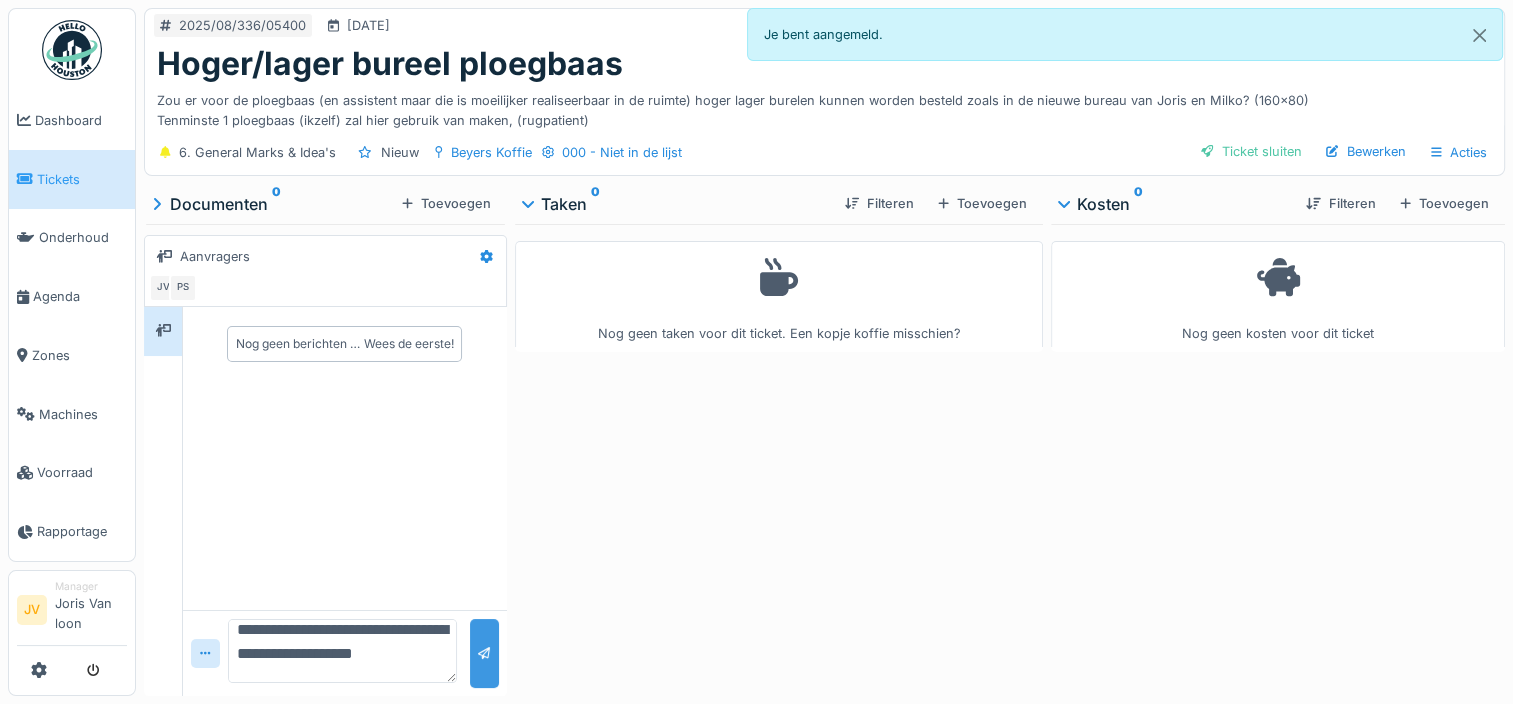 type on "**********" 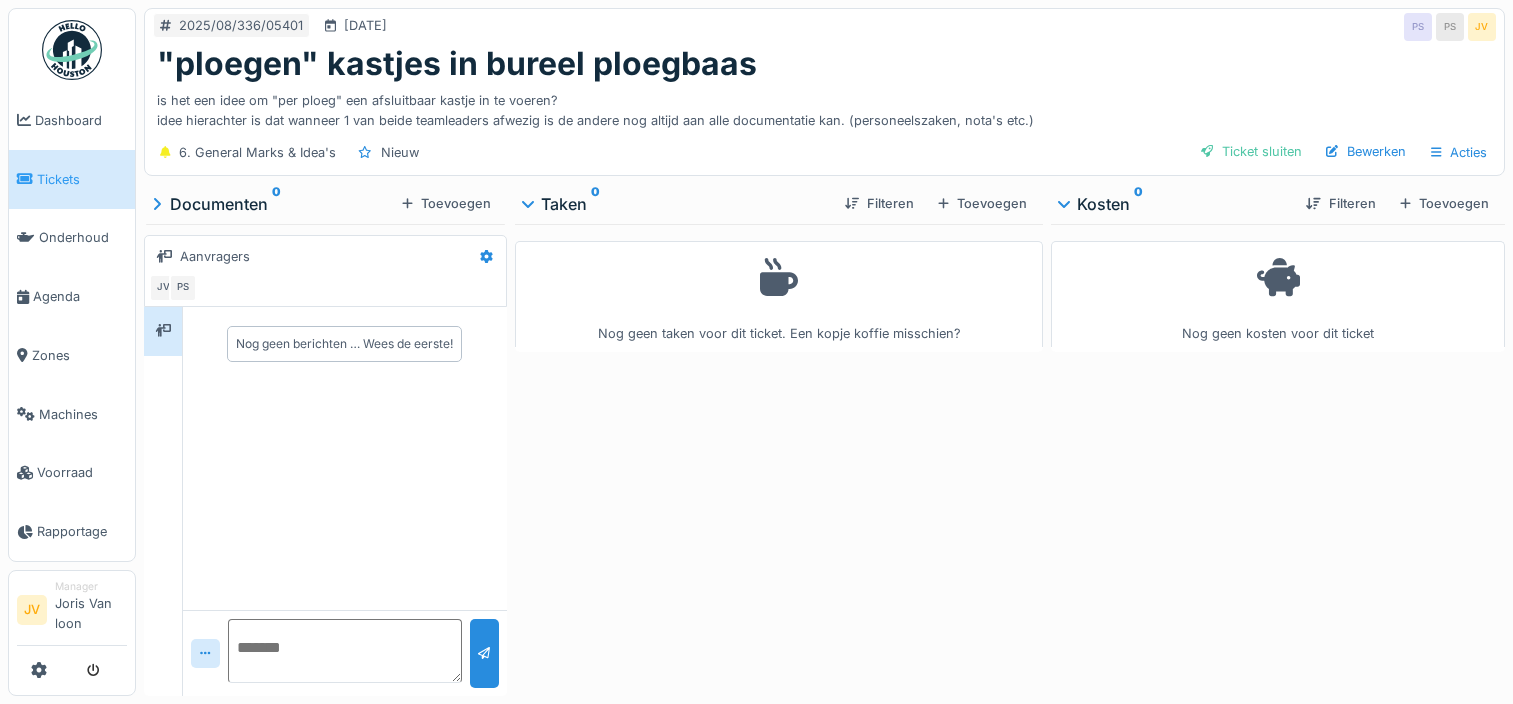 scroll, scrollTop: 0, scrollLeft: 0, axis: both 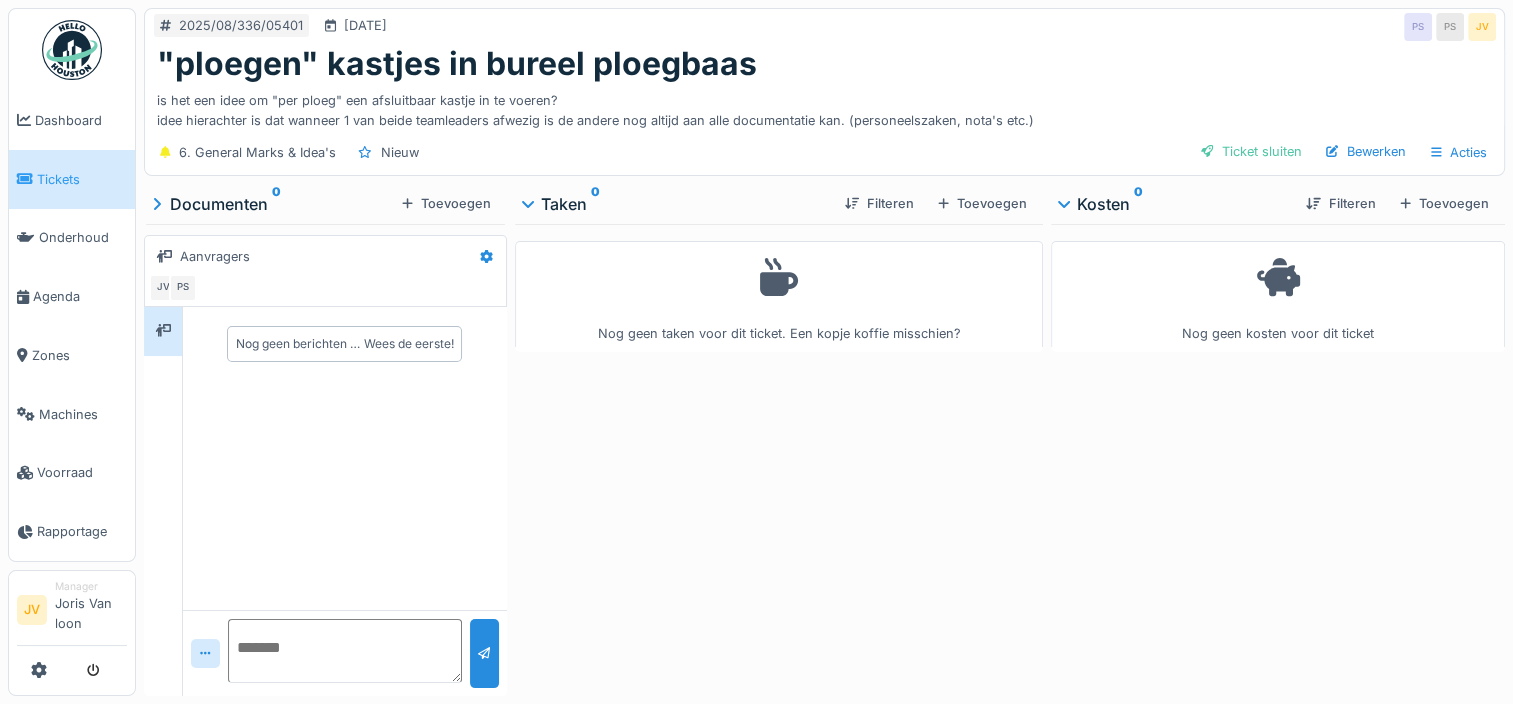 click at bounding box center (345, 651) 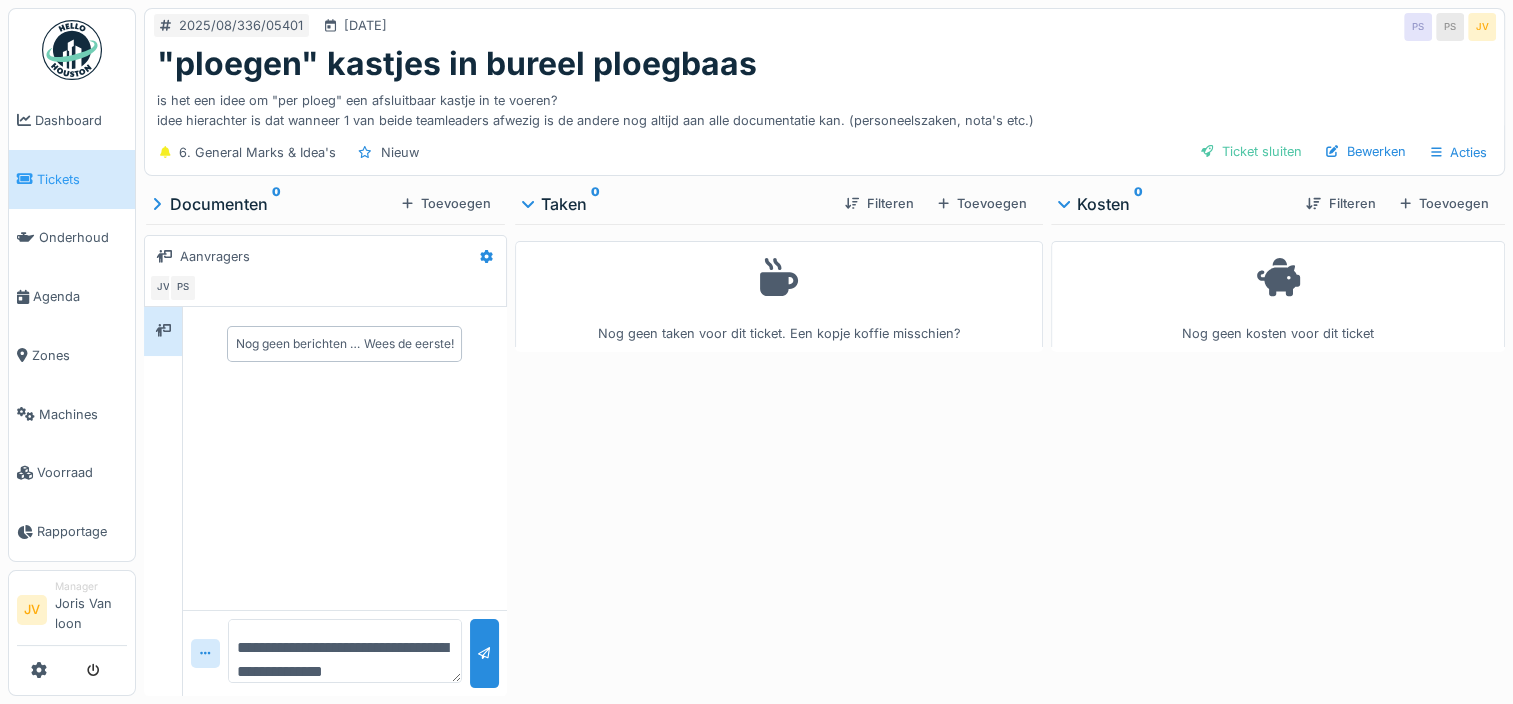 scroll, scrollTop: 23, scrollLeft: 0, axis: vertical 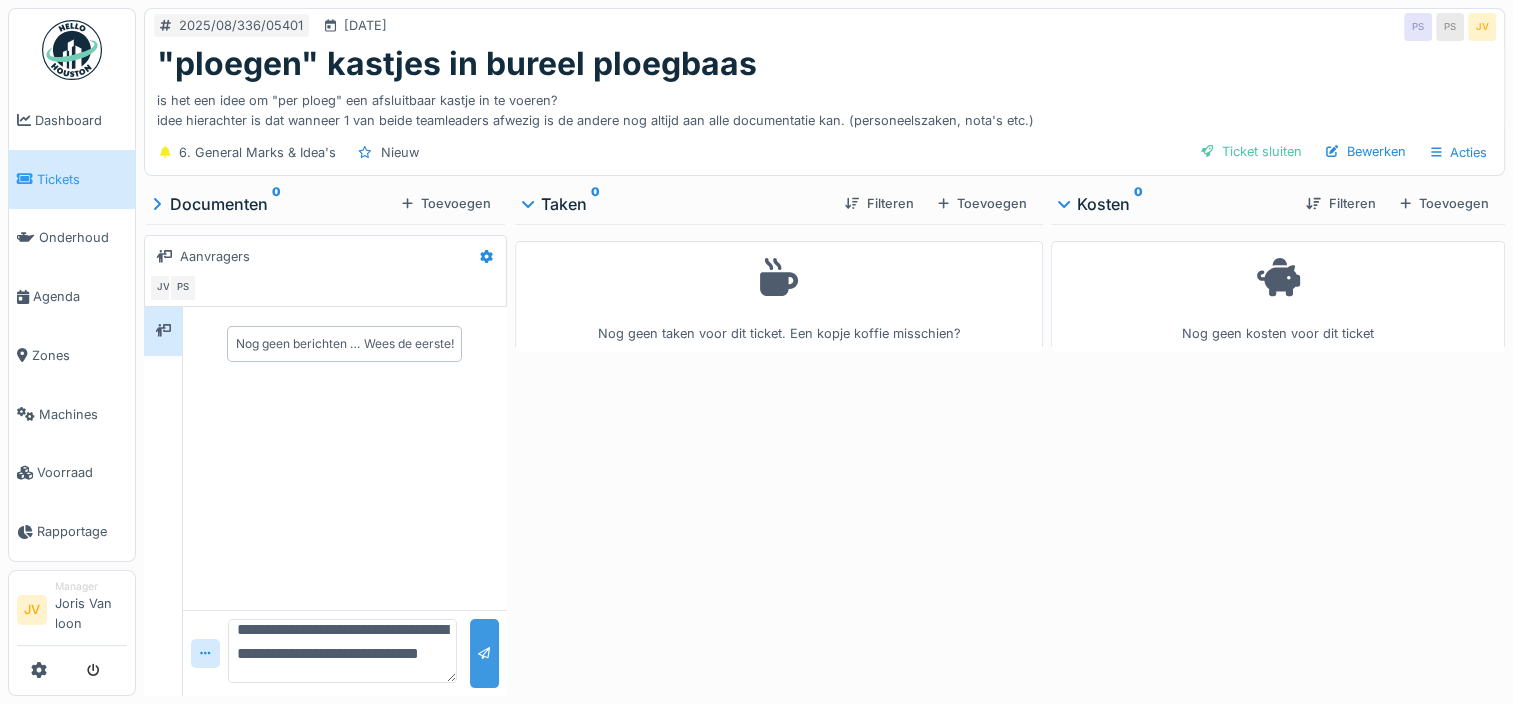 type on "**********" 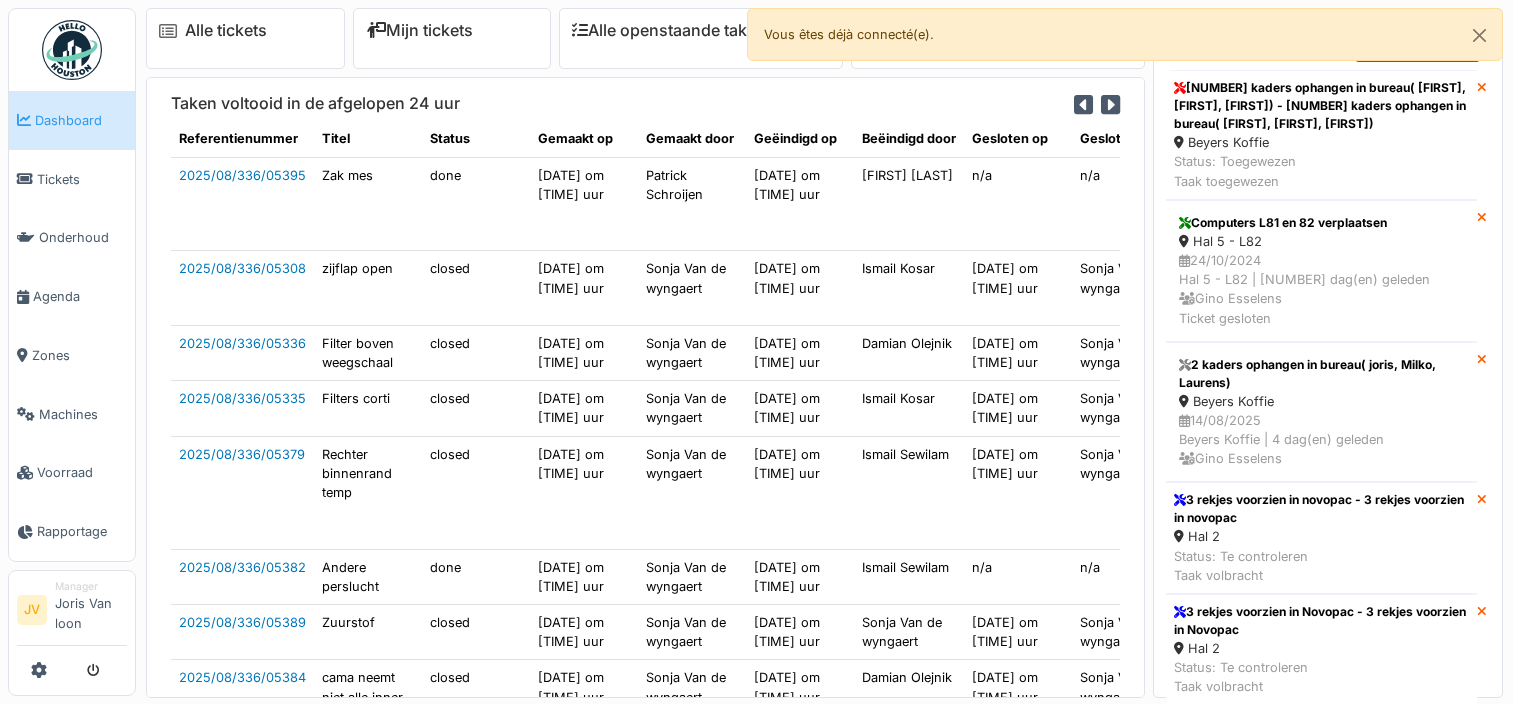 scroll, scrollTop: 0, scrollLeft: 0, axis: both 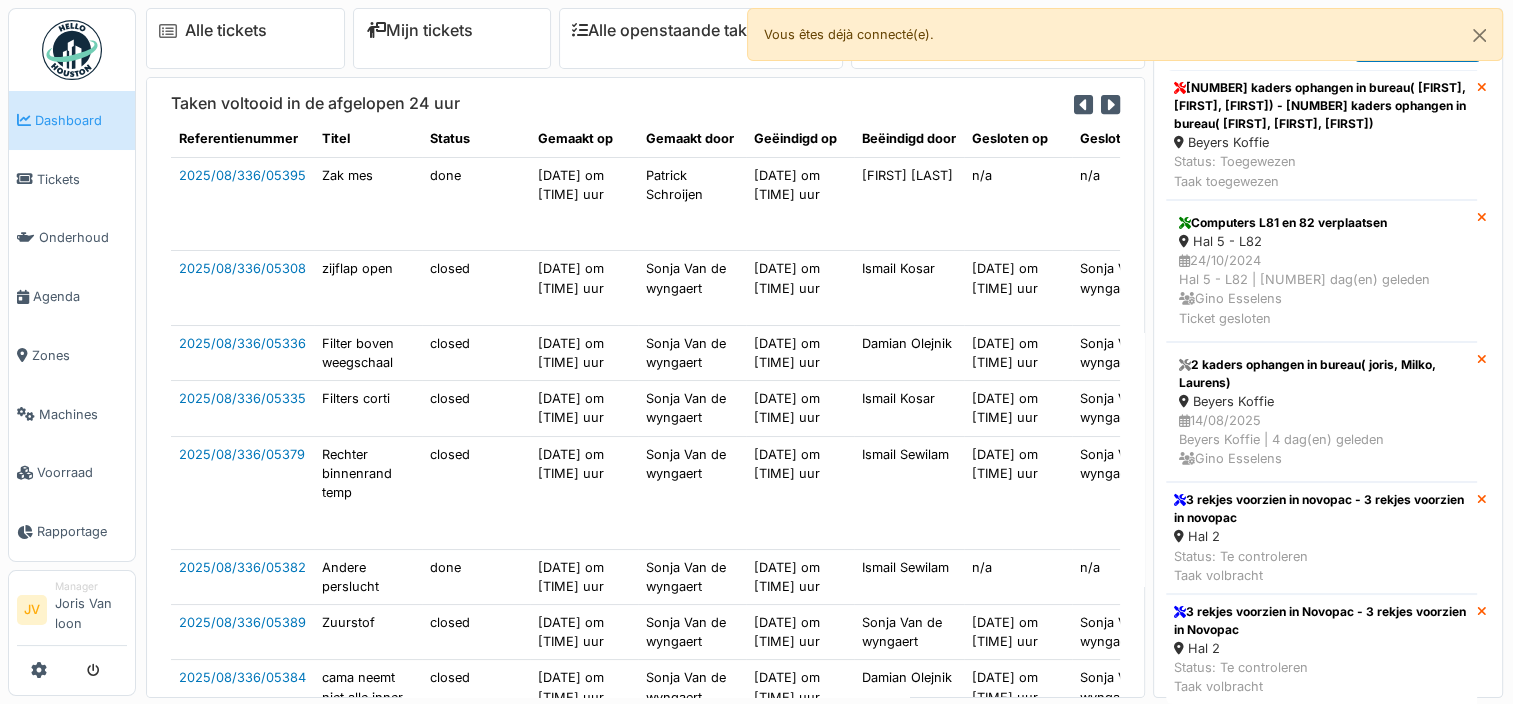 click at bounding box center [72, 50] 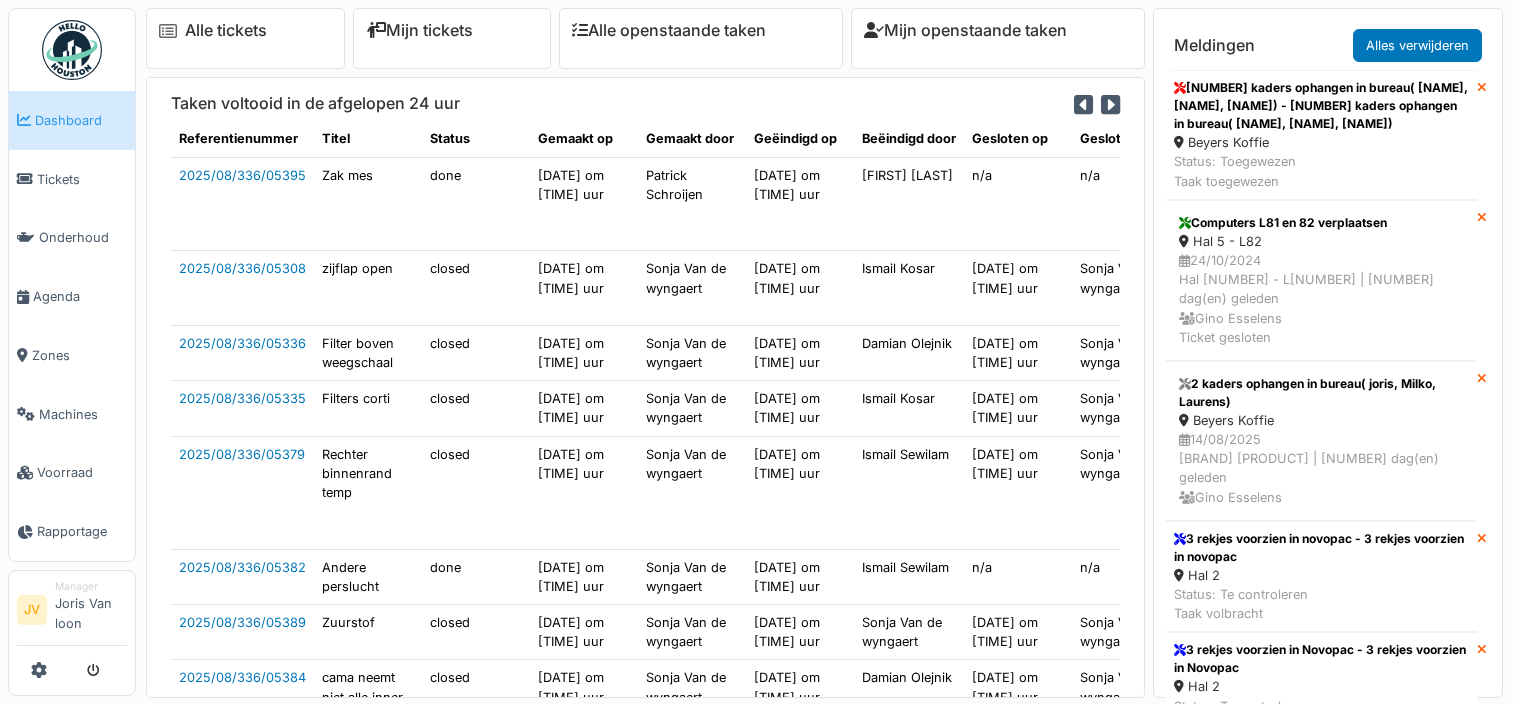 scroll, scrollTop: 0, scrollLeft: 0, axis: both 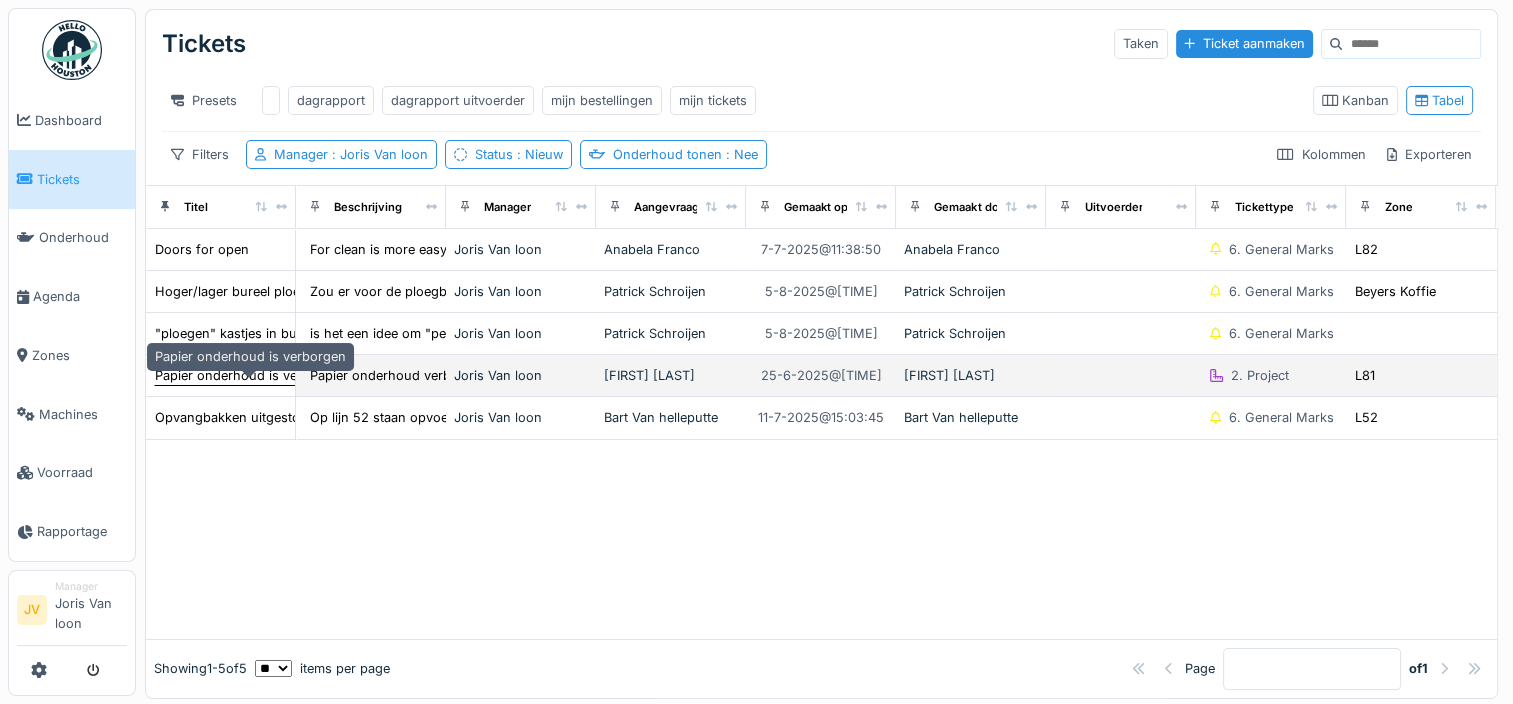 click on "Papier onderhoud  is verborgen" at bounding box center [250, 375] 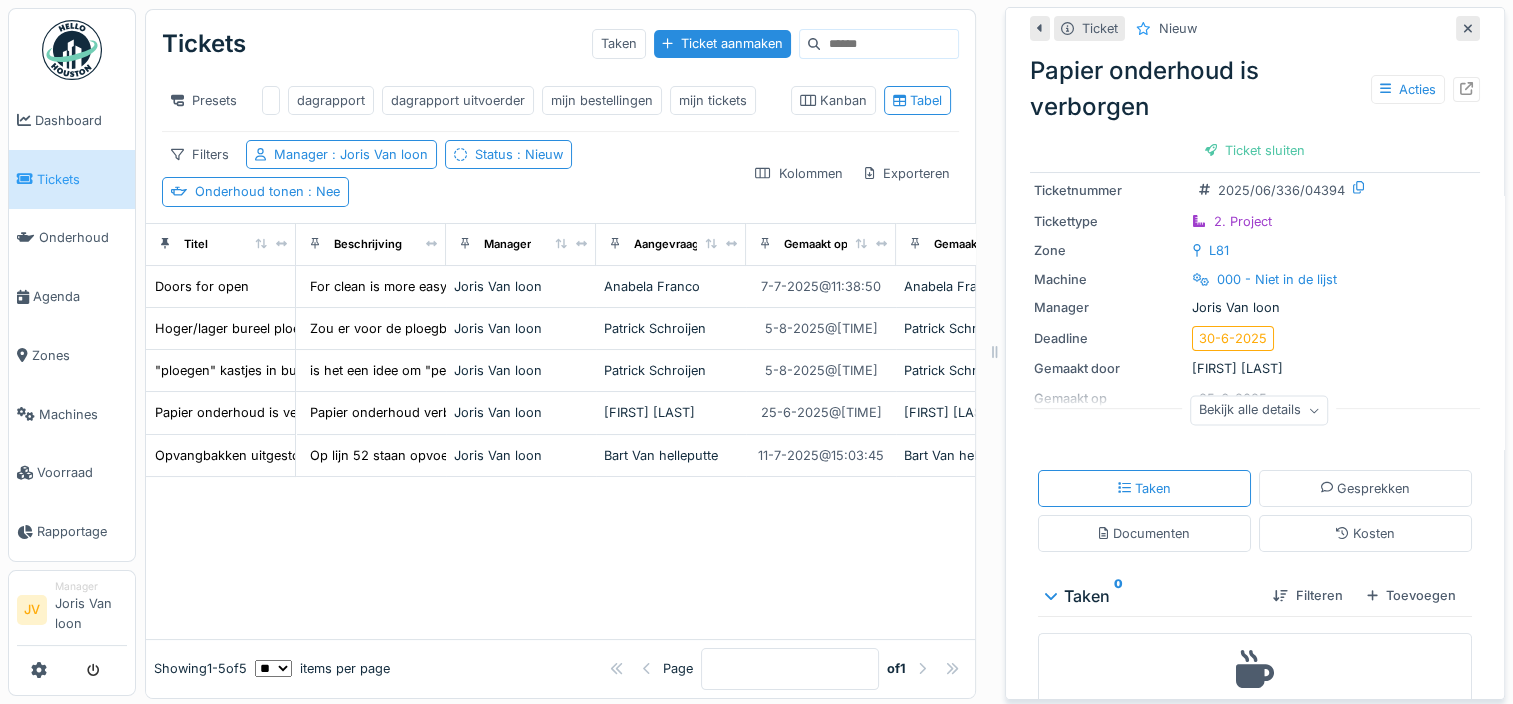 scroll, scrollTop: 136, scrollLeft: 0, axis: vertical 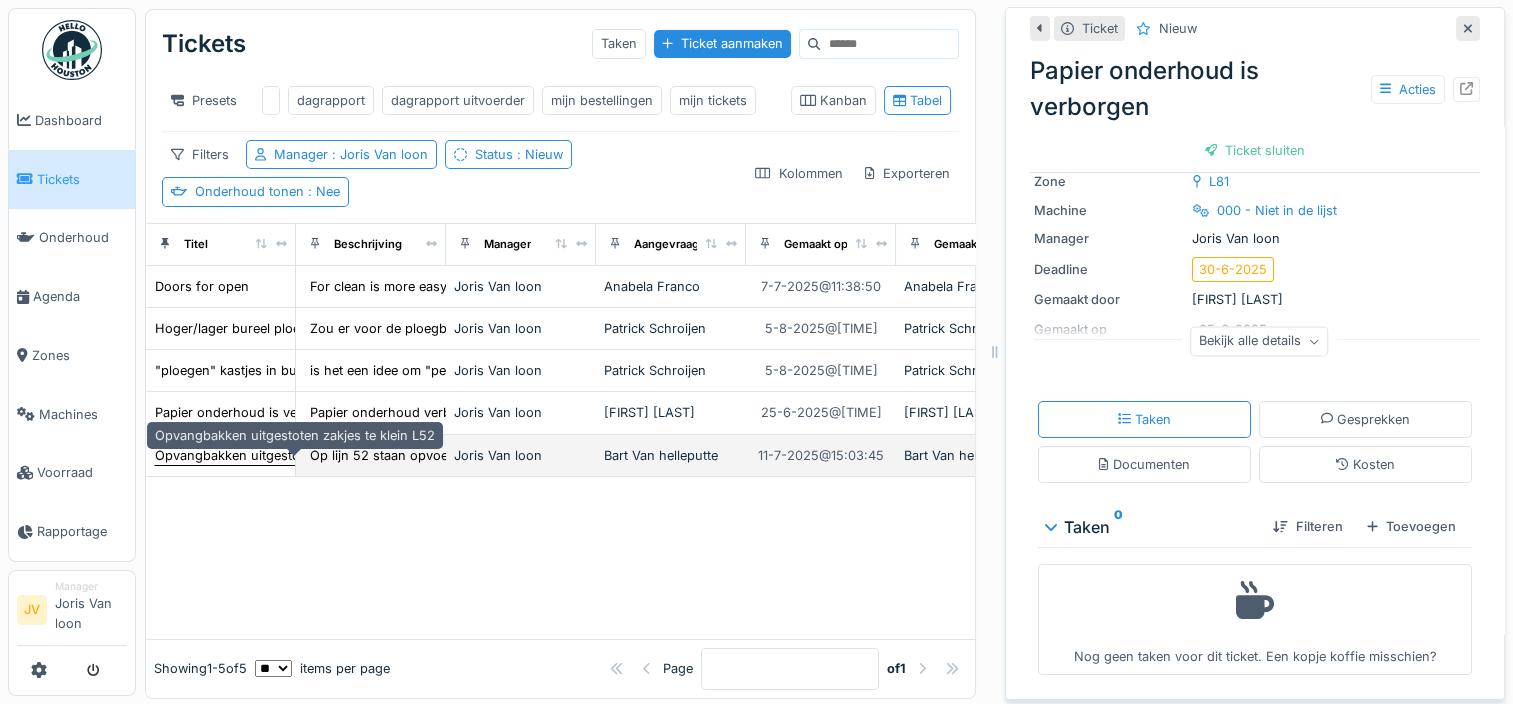 click on "Opvangbakken uitgestoten zakjes te klein L52" at bounding box center [295, 455] 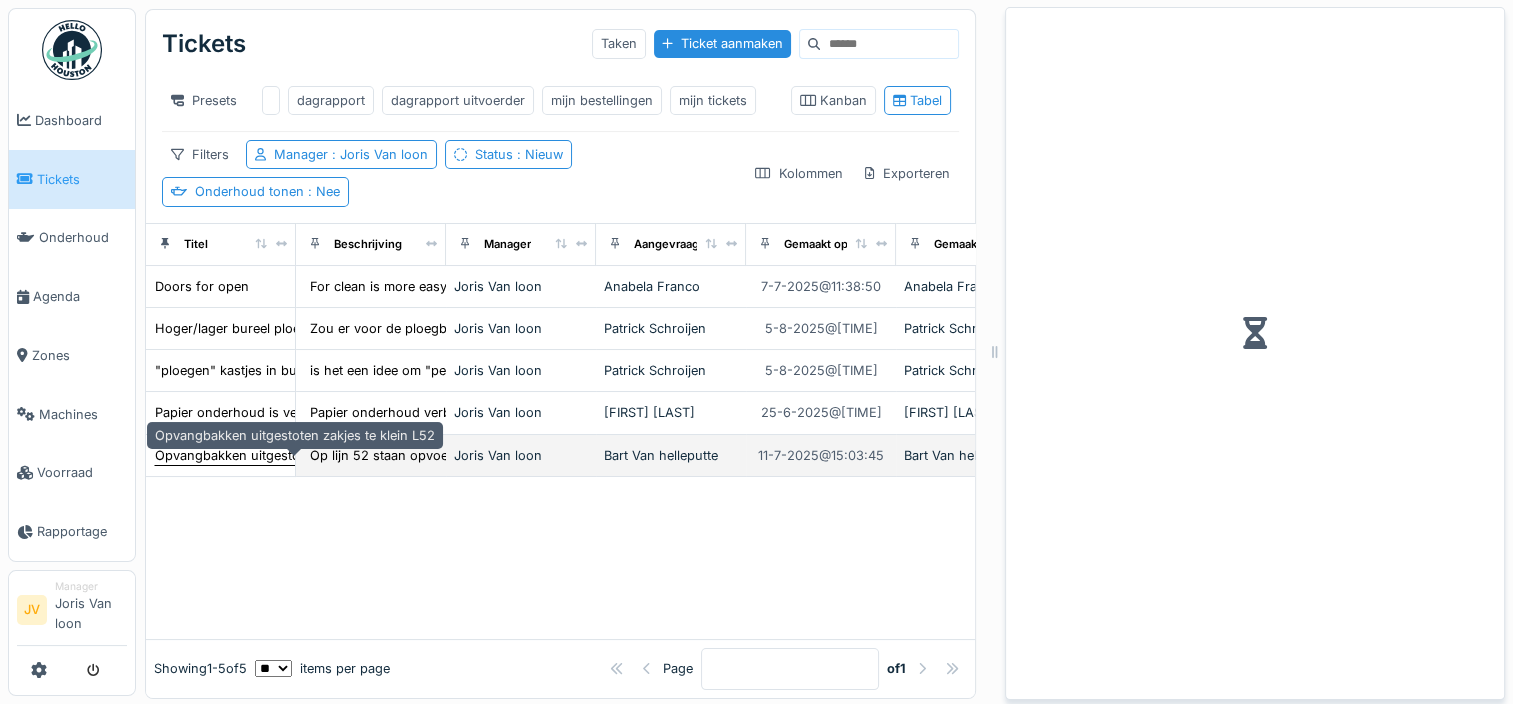 scroll, scrollTop: 0, scrollLeft: 0, axis: both 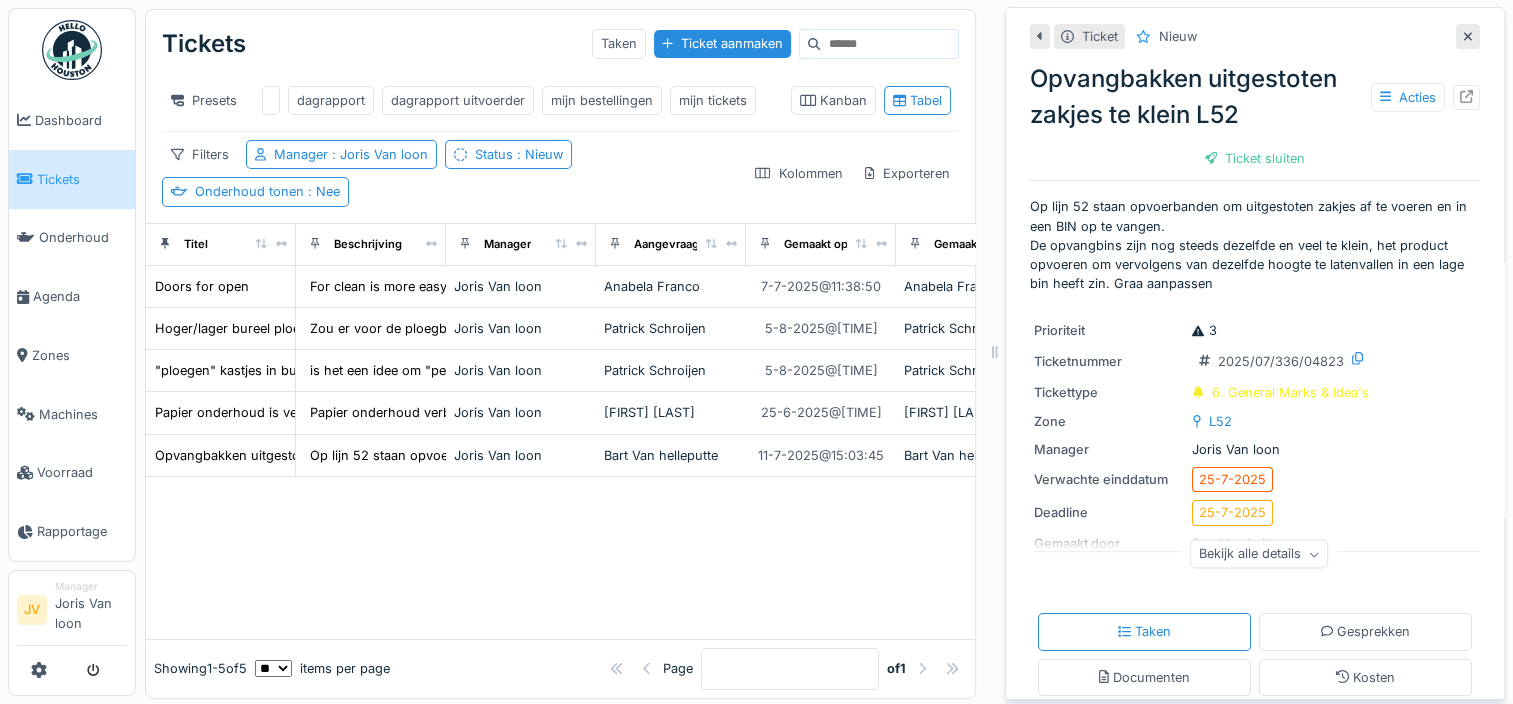 click on "Bekijk alle details" at bounding box center [1259, 554] 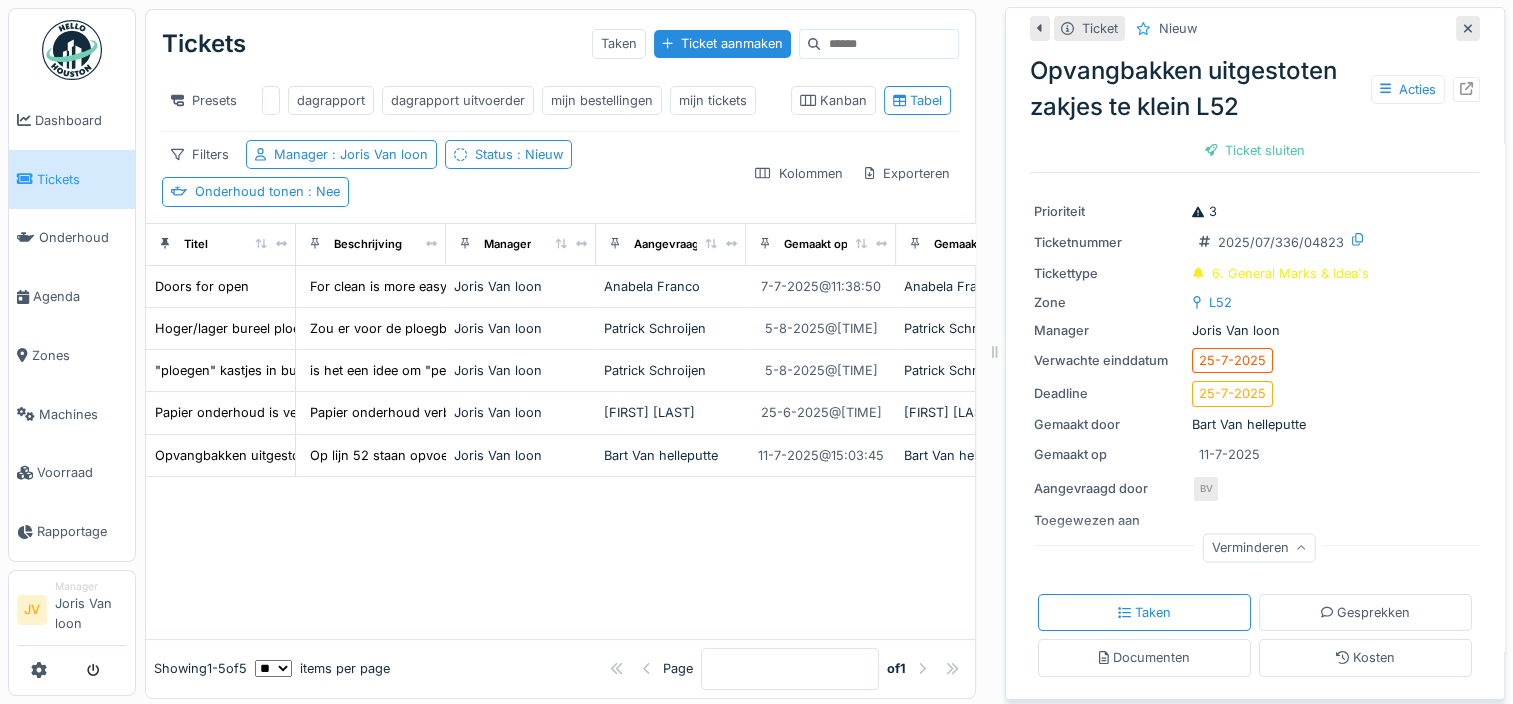 scroll, scrollTop: 0, scrollLeft: 0, axis: both 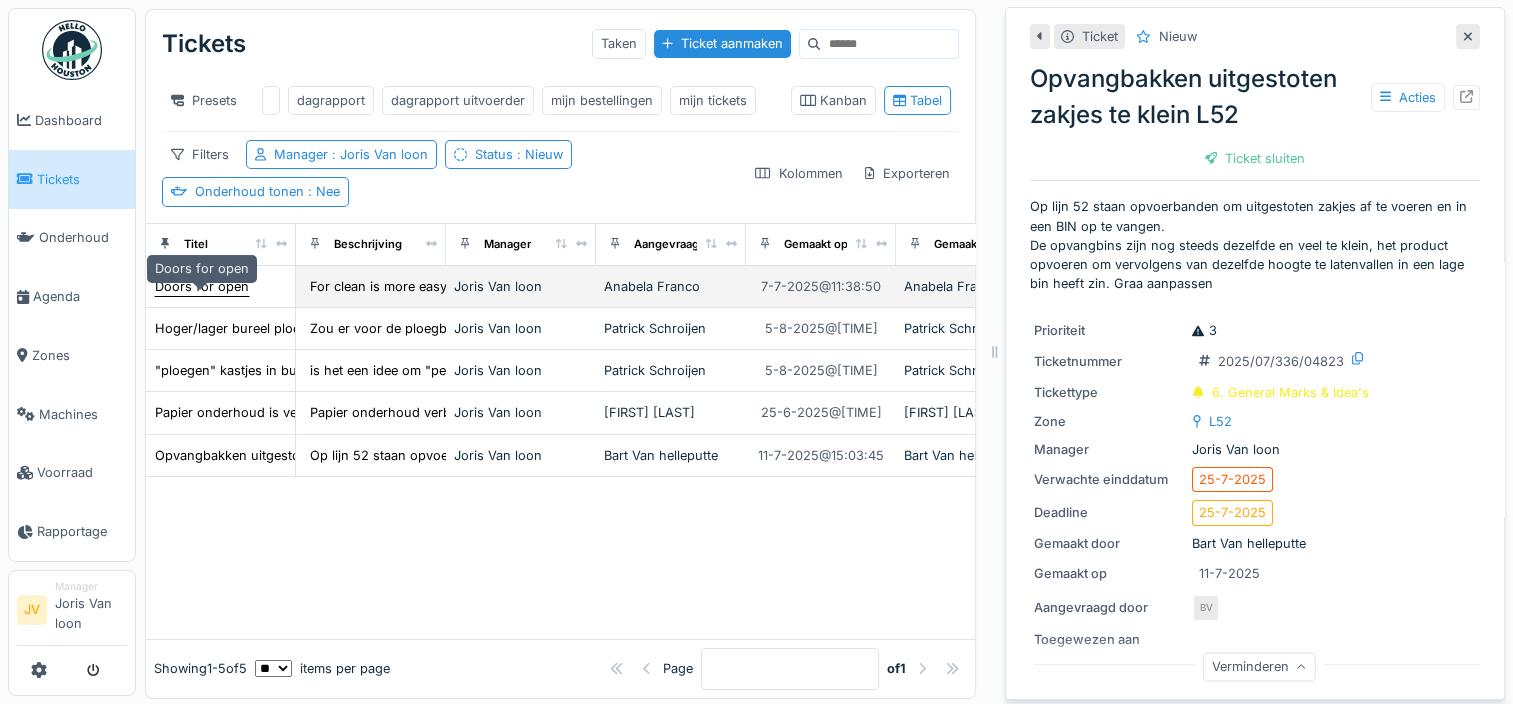 click on "Doors for open" at bounding box center (202, 286) 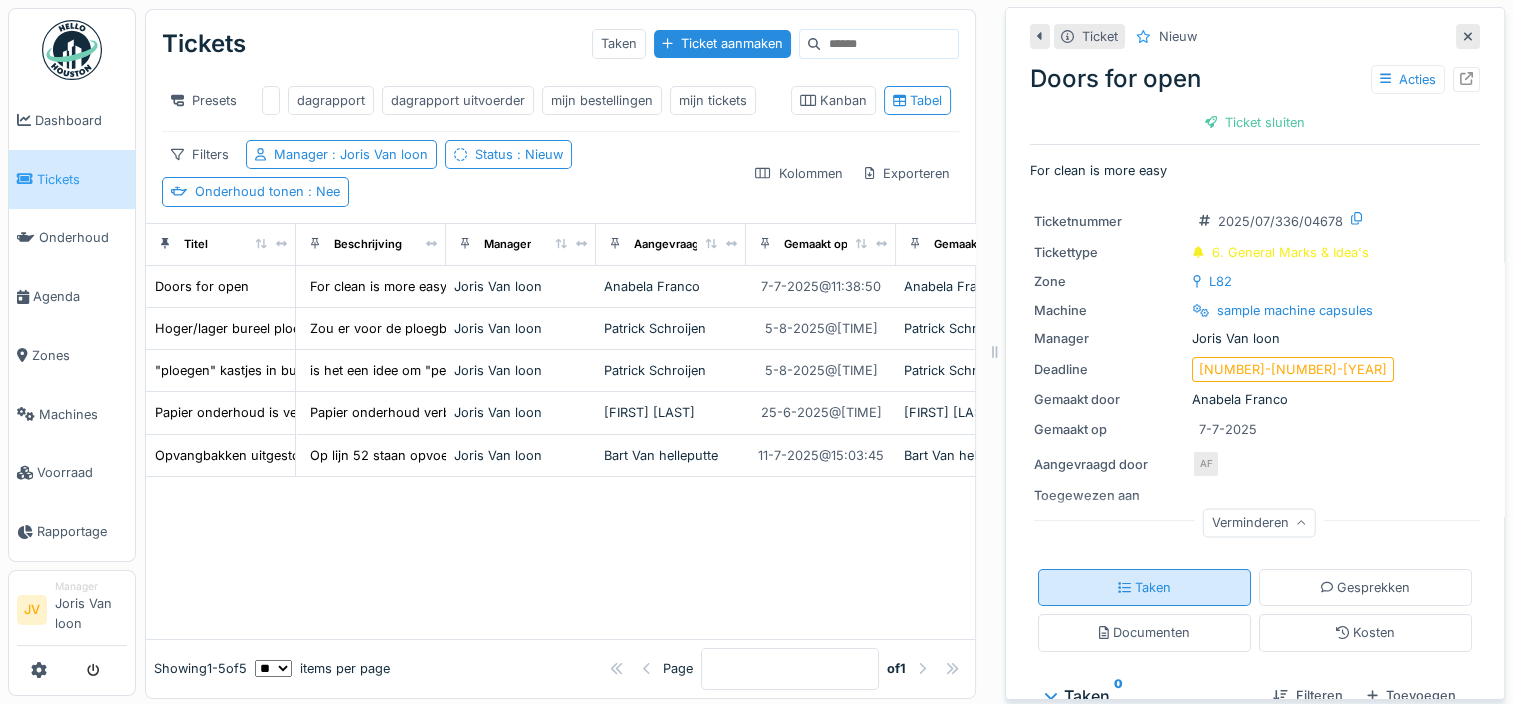 scroll, scrollTop: 164, scrollLeft: 0, axis: vertical 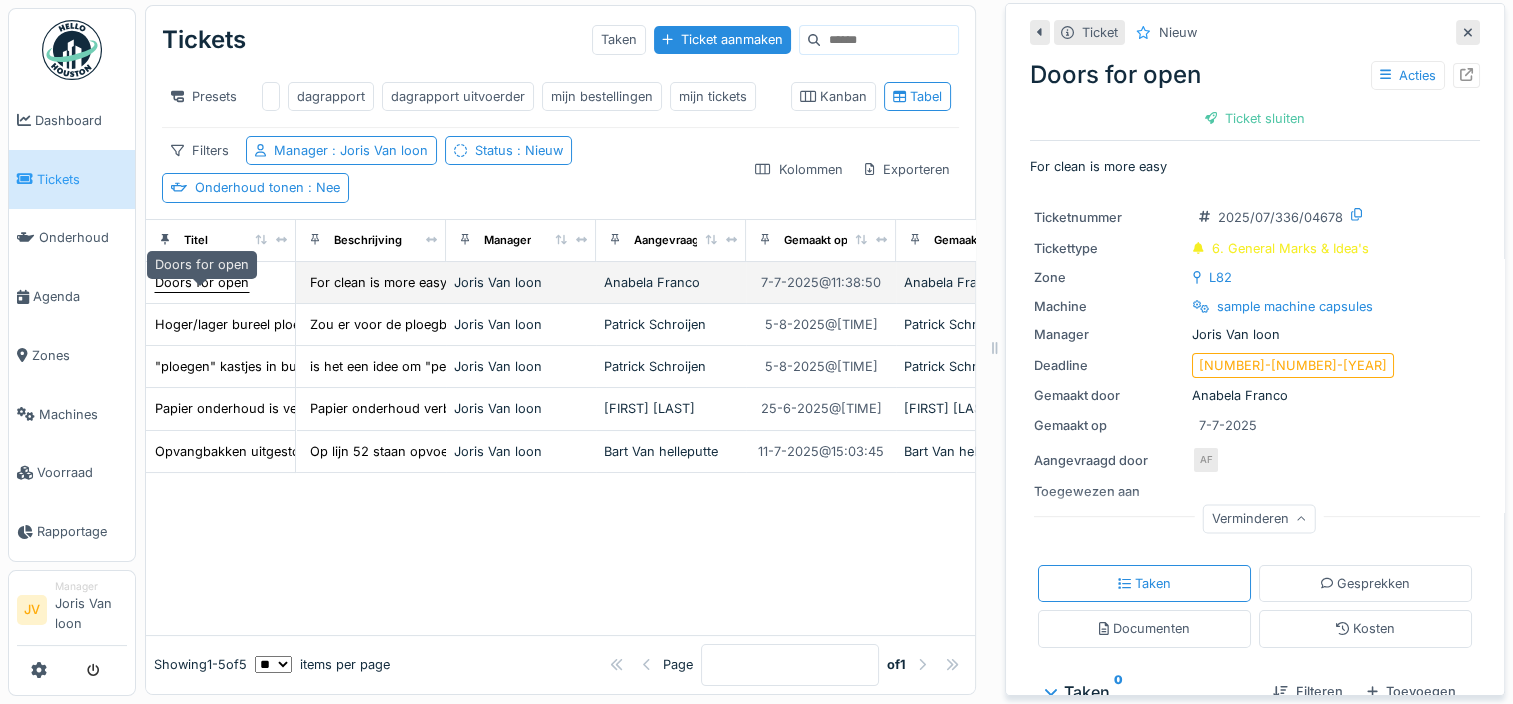 click on "Doors for open" at bounding box center (202, 282) 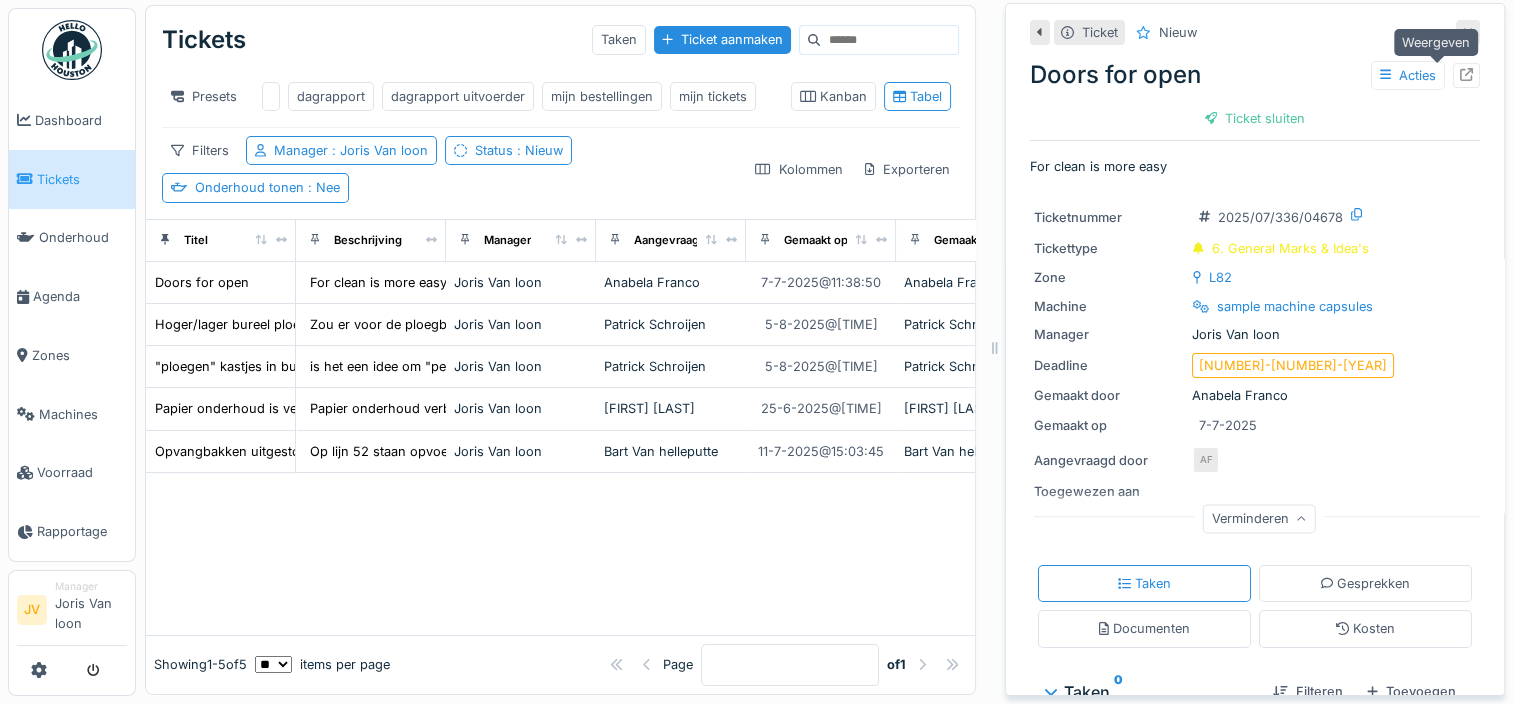 click 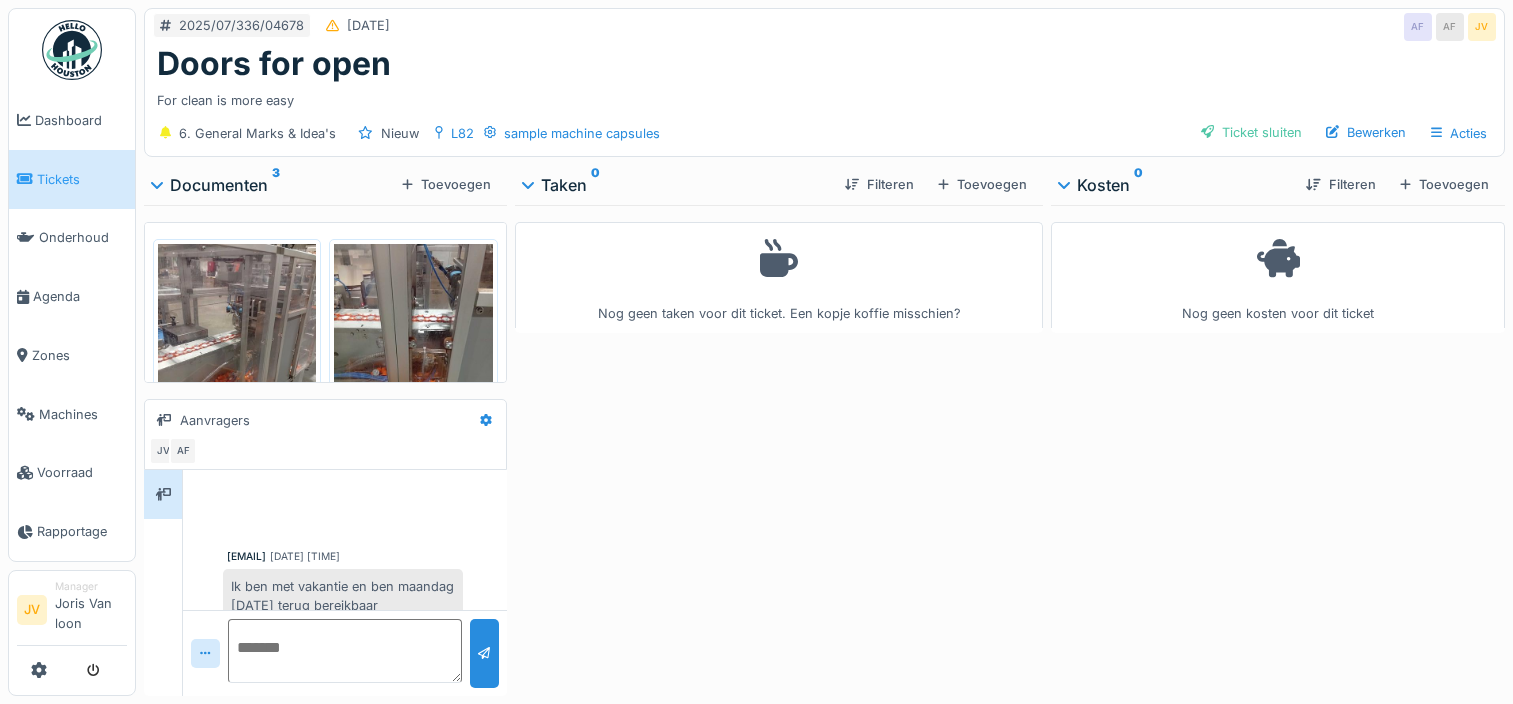 scroll, scrollTop: 0, scrollLeft: 0, axis: both 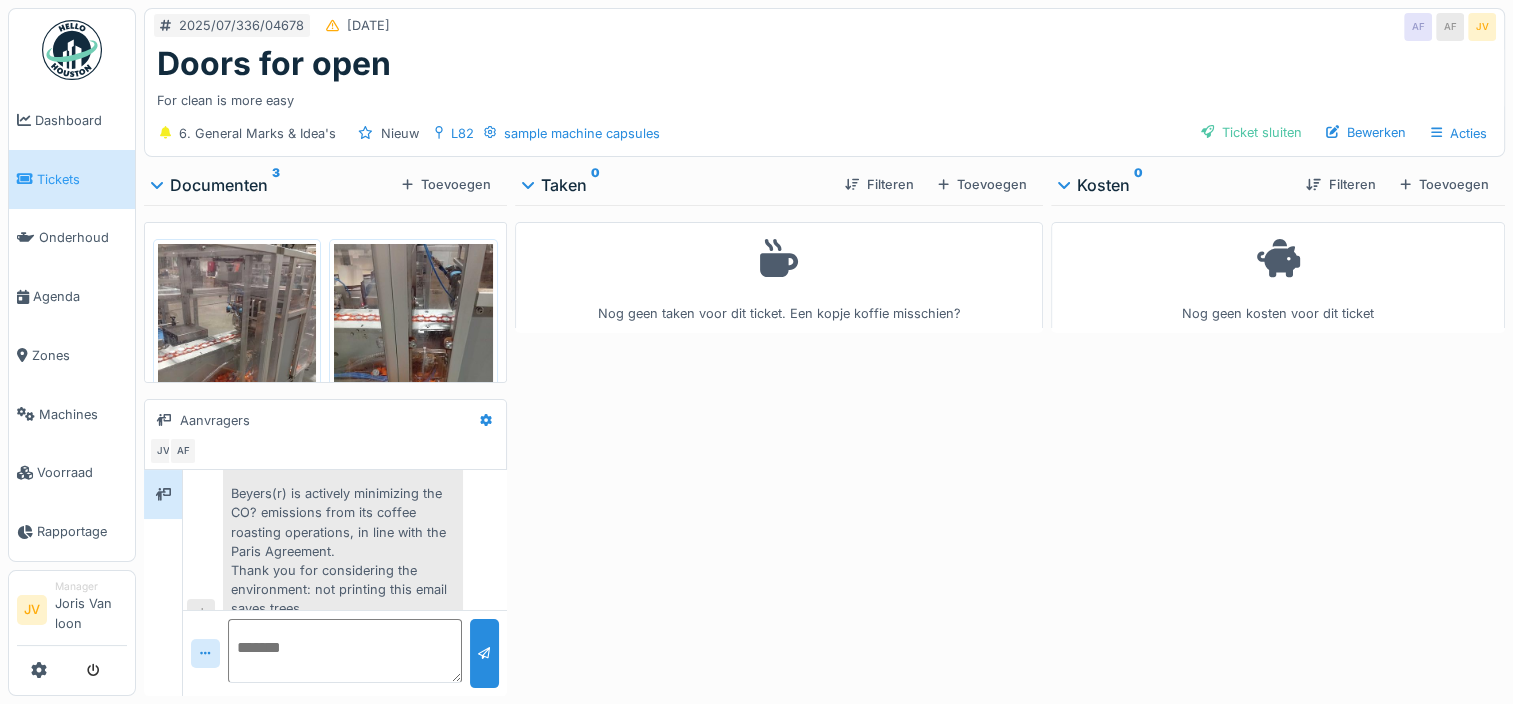 click at bounding box center [237, 349] 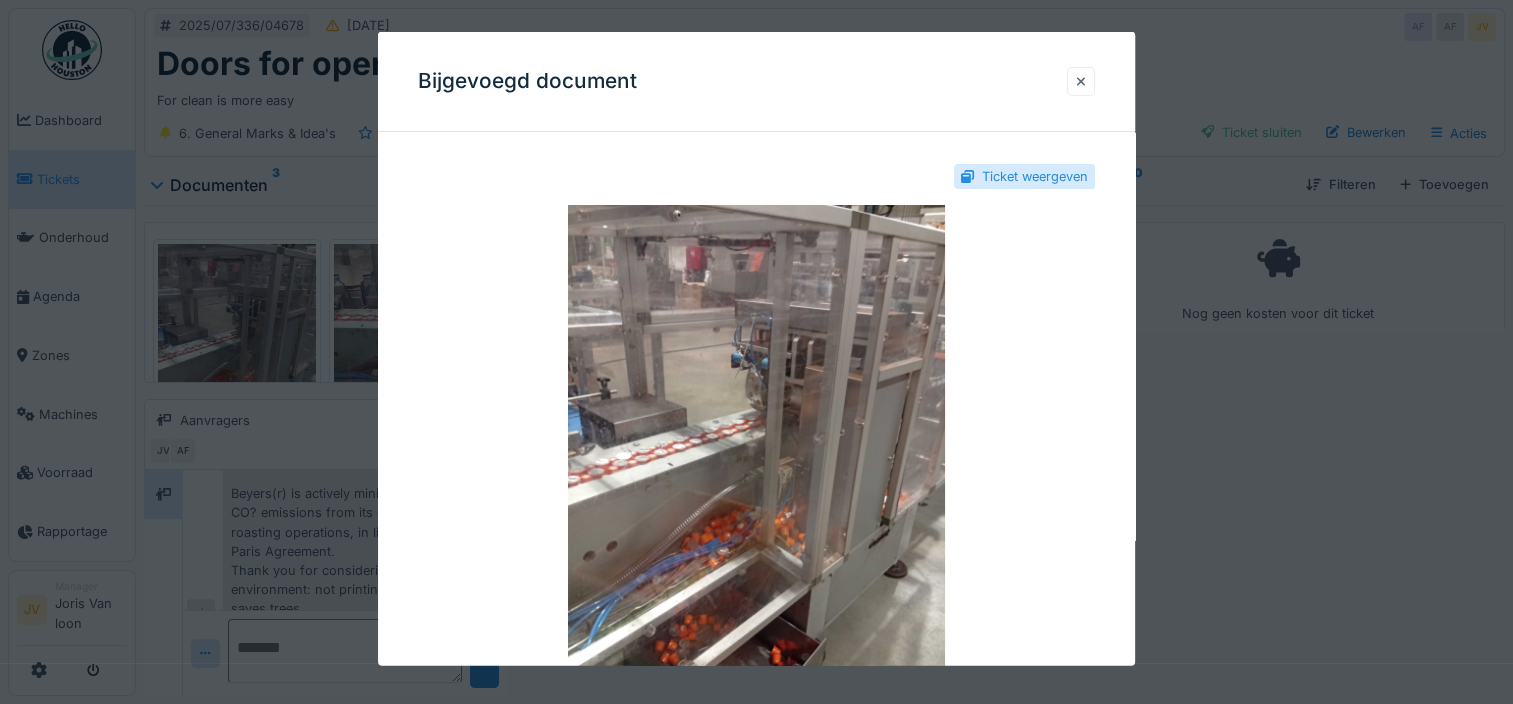 click at bounding box center [1081, 81] 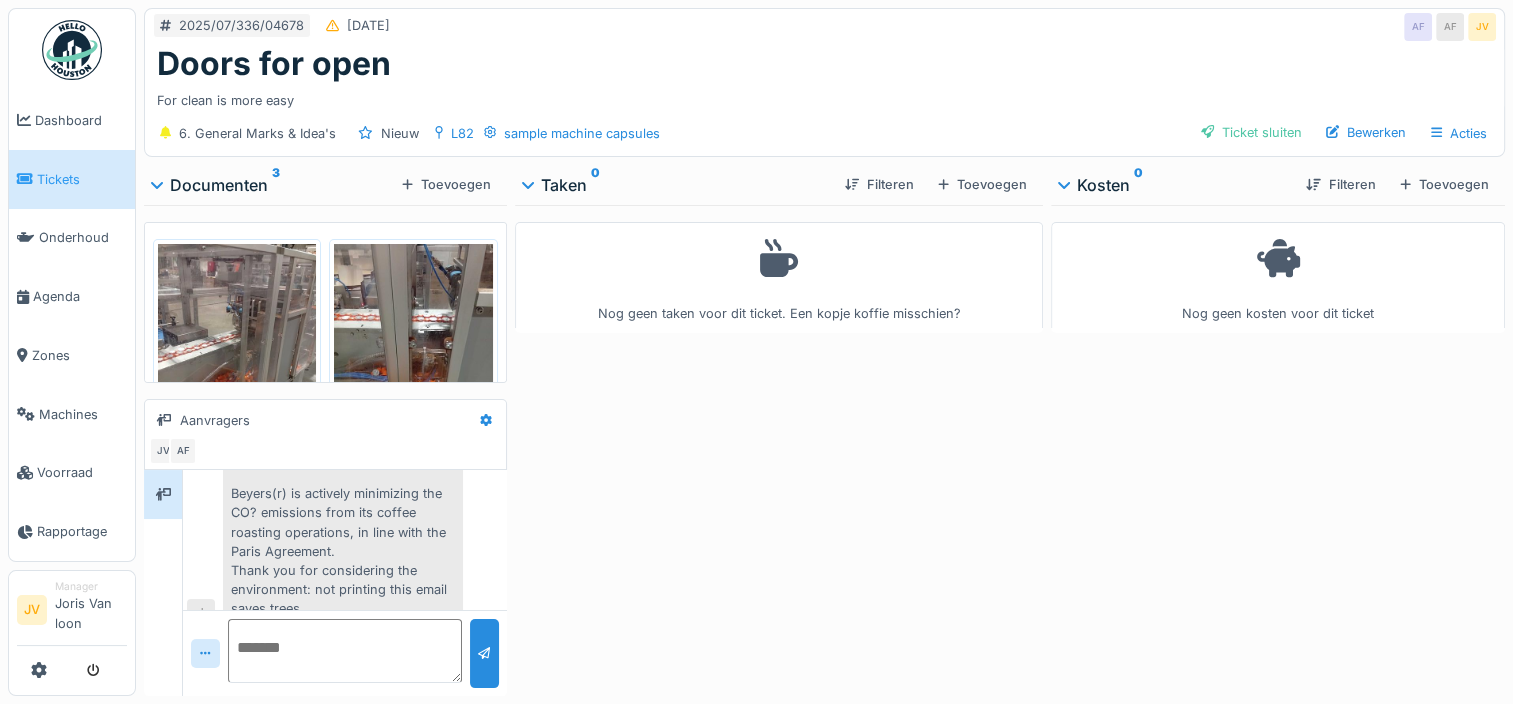click at bounding box center [413, 349] 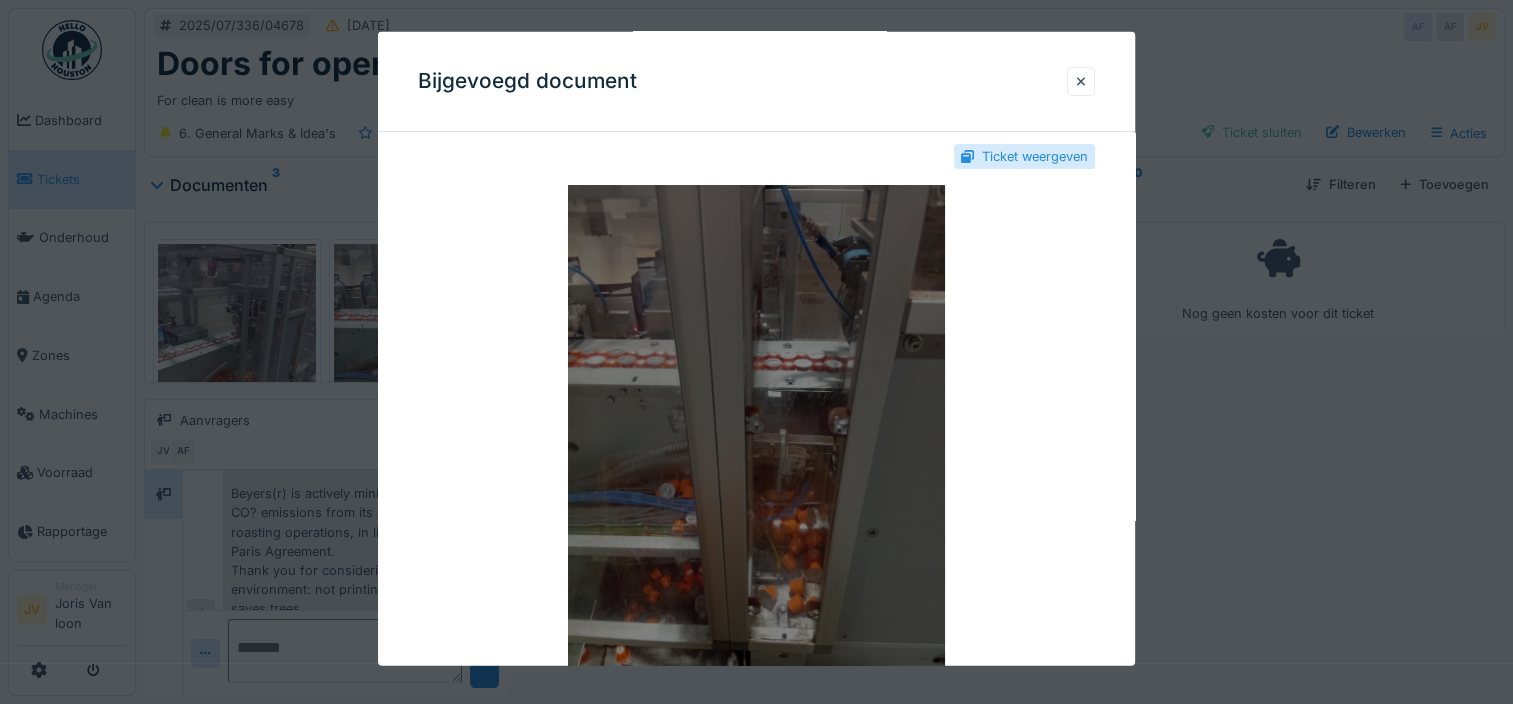 scroll, scrollTop: 0, scrollLeft: 0, axis: both 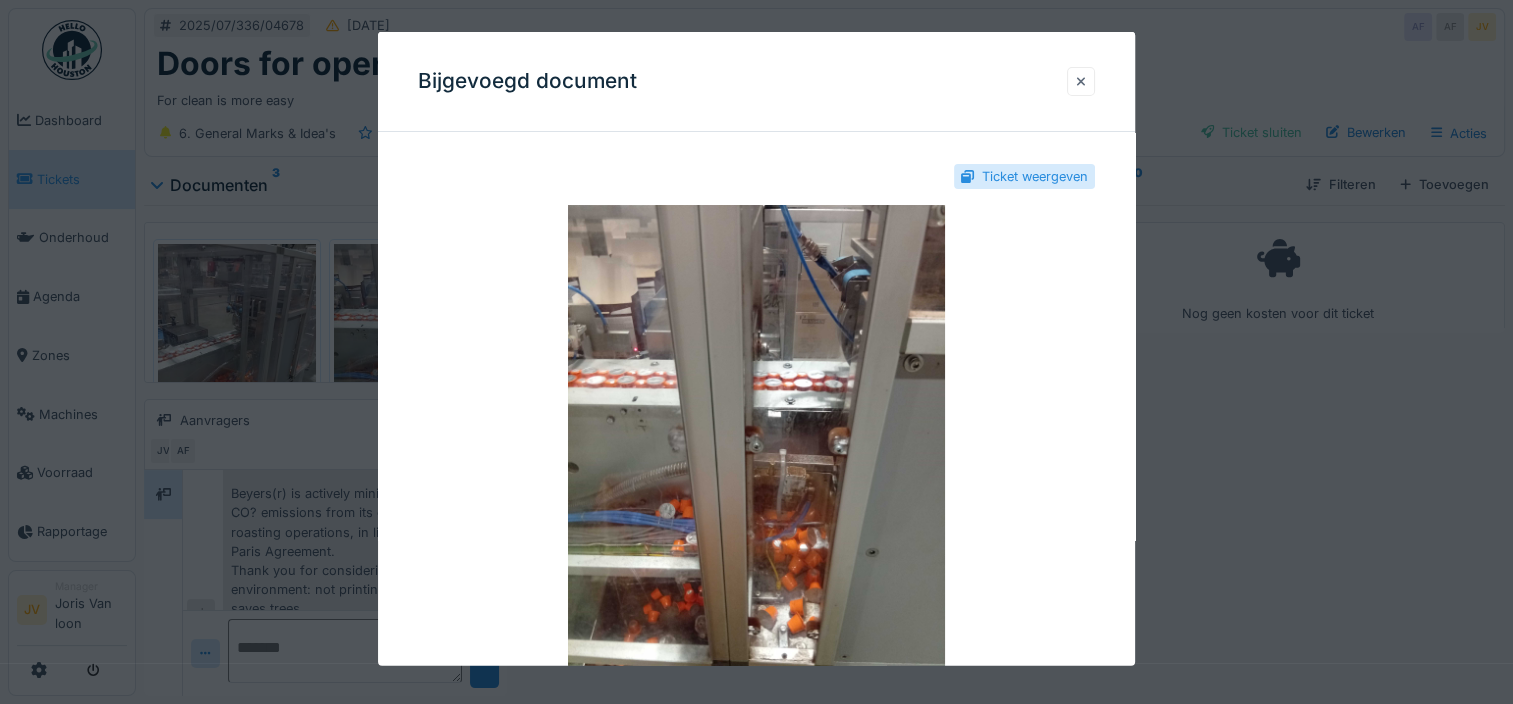 click at bounding box center (1081, 81) 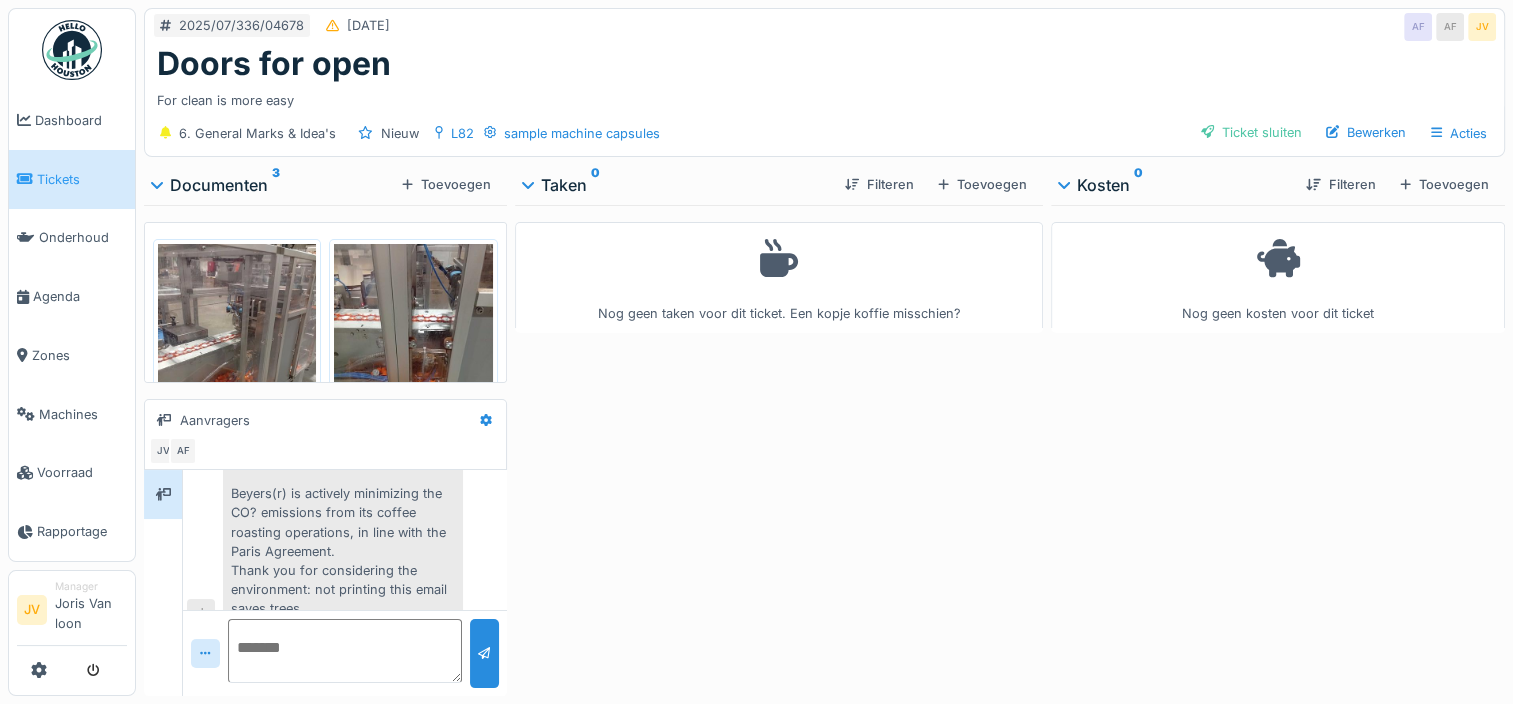 scroll, scrollTop: 15, scrollLeft: 0, axis: vertical 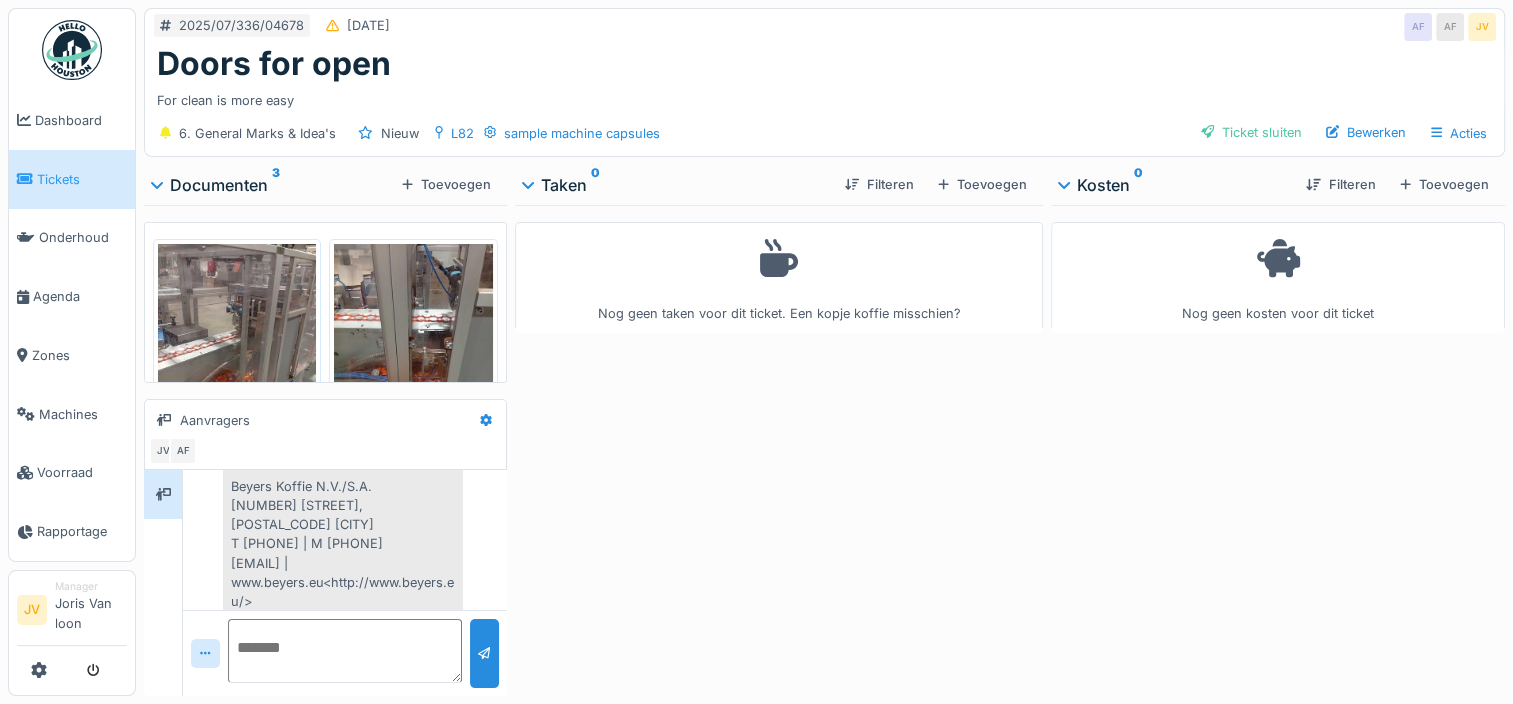 click at bounding box center (345, 651) 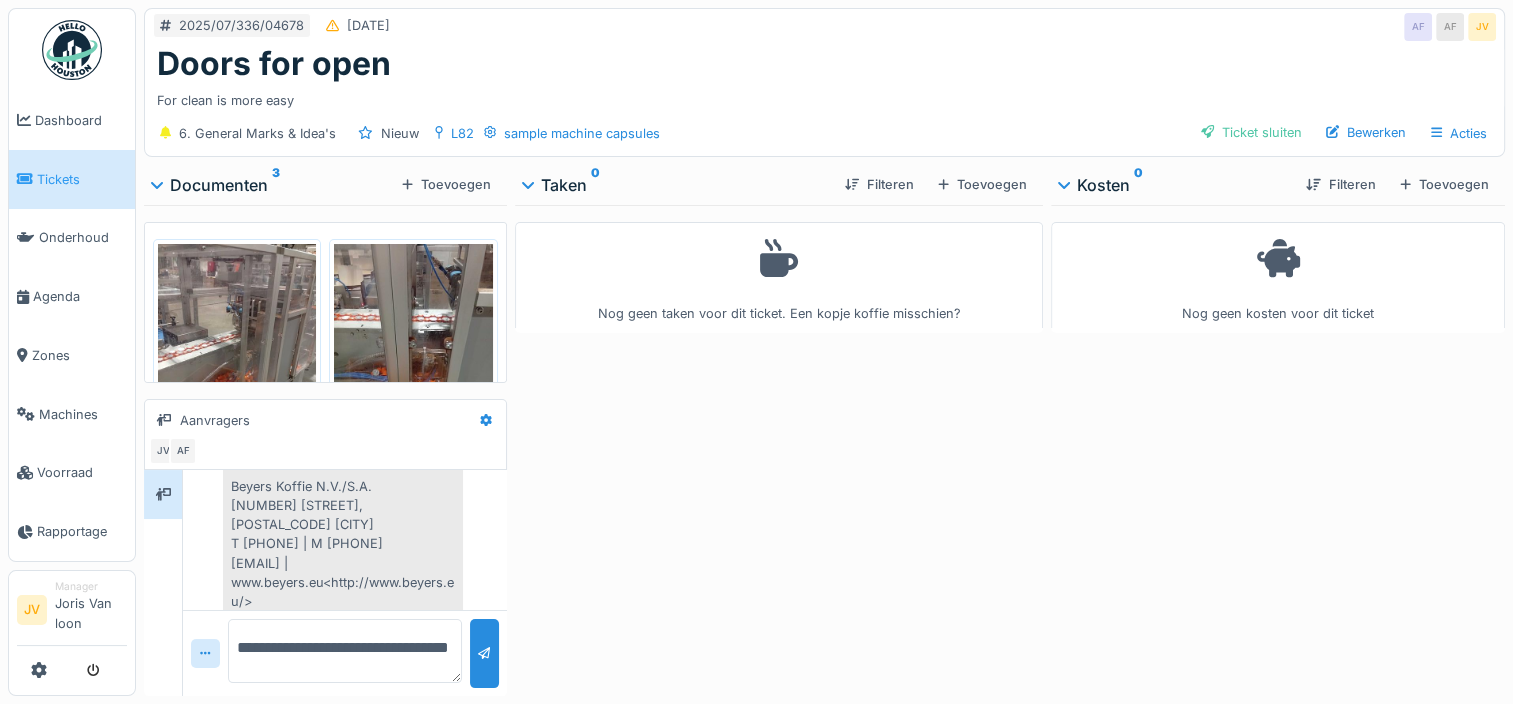 click on "**********" at bounding box center [345, 651] 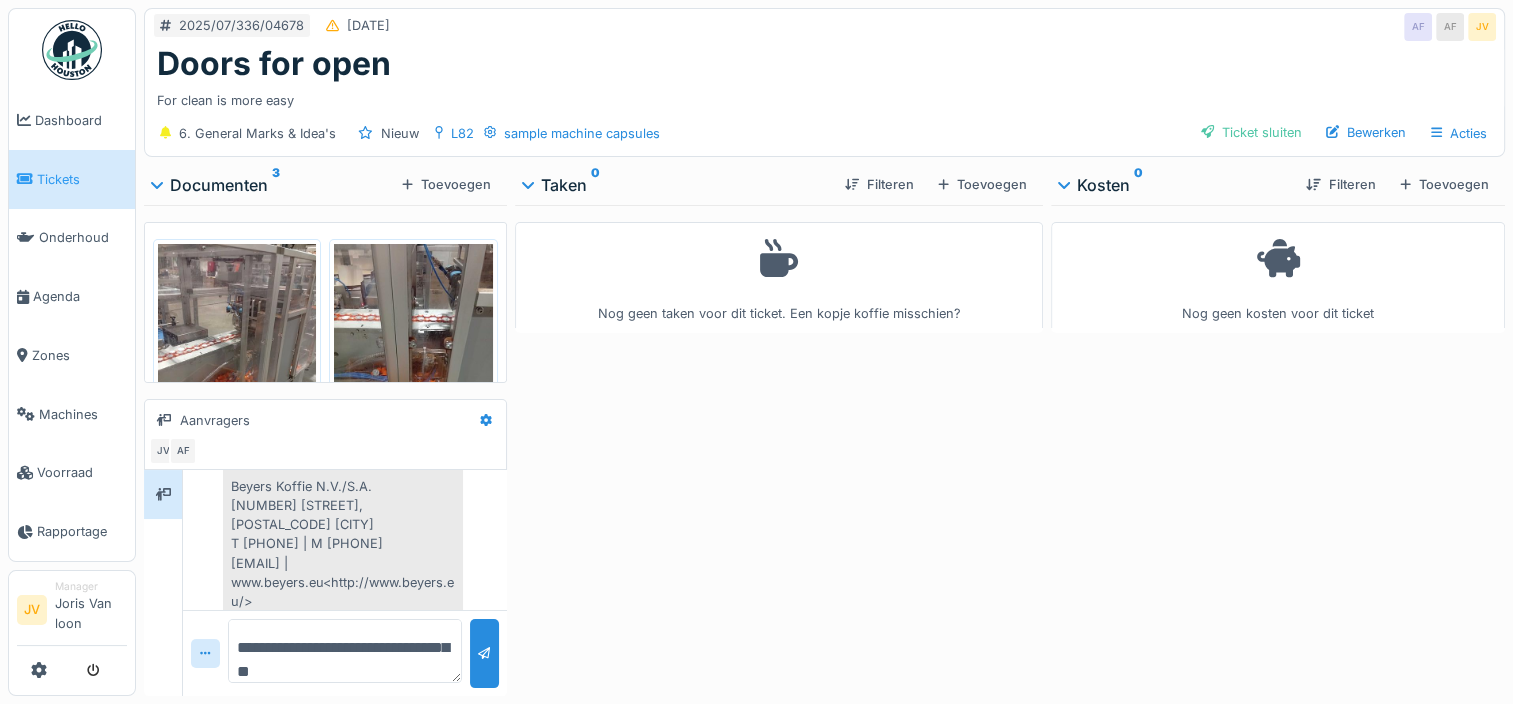 click on "**********" at bounding box center [345, 651] 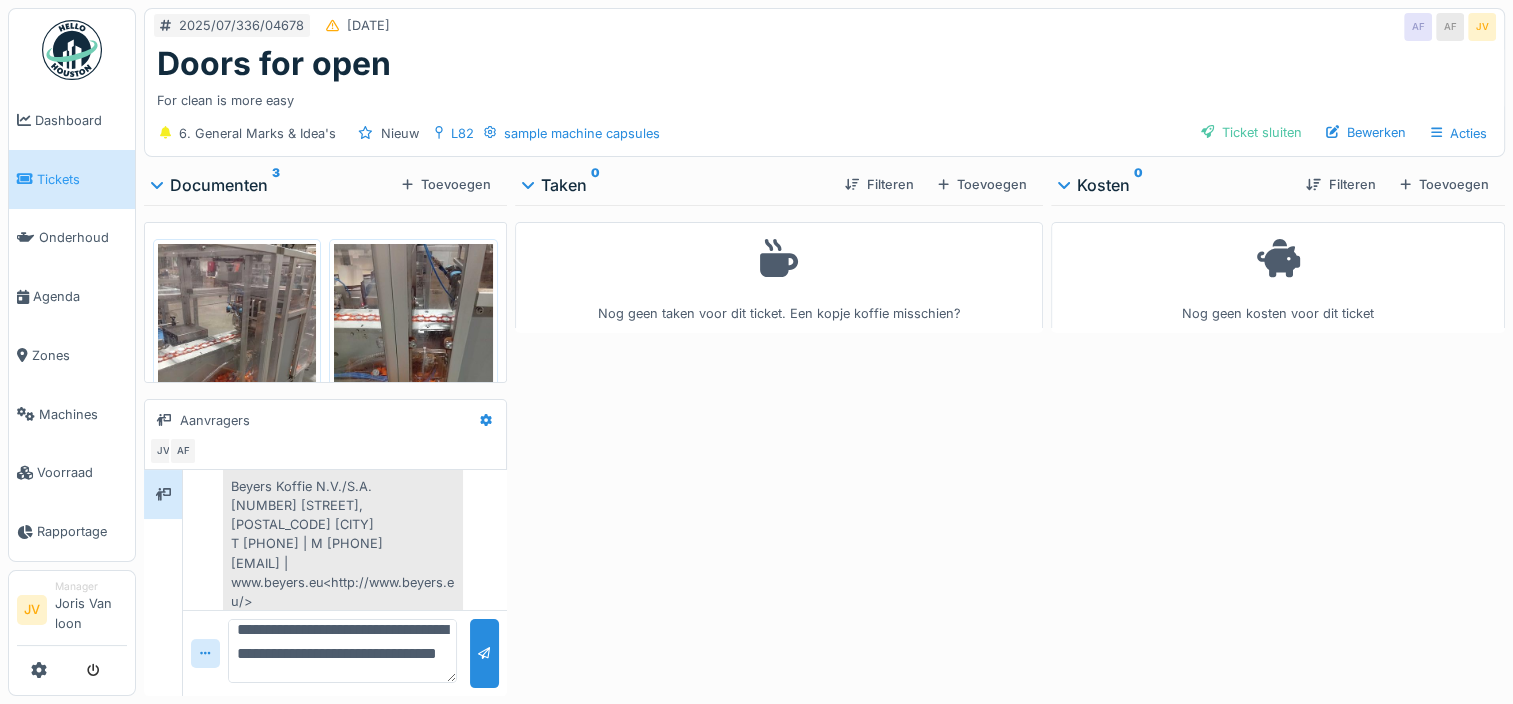 scroll, scrollTop: 47, scrollLeft: 0, axis: vertical 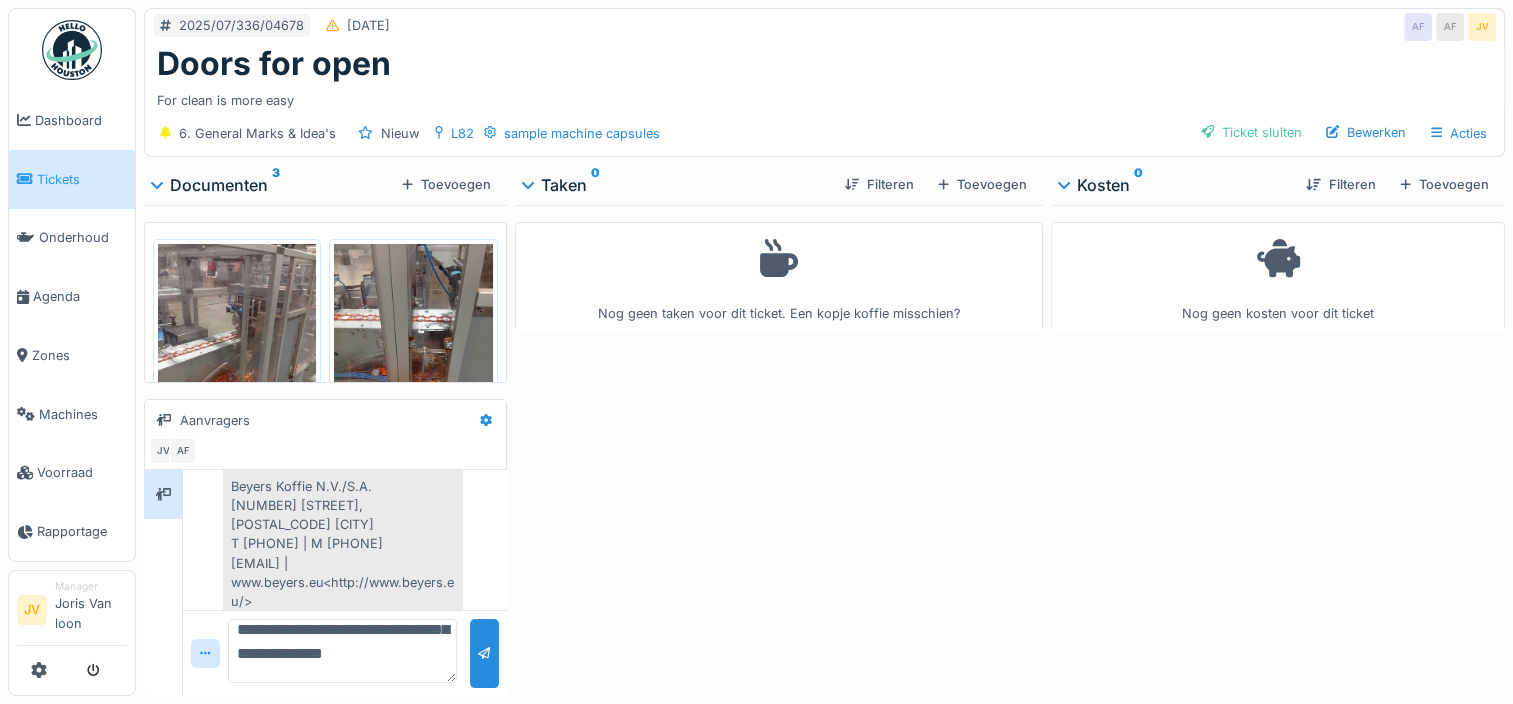 type on "**********" 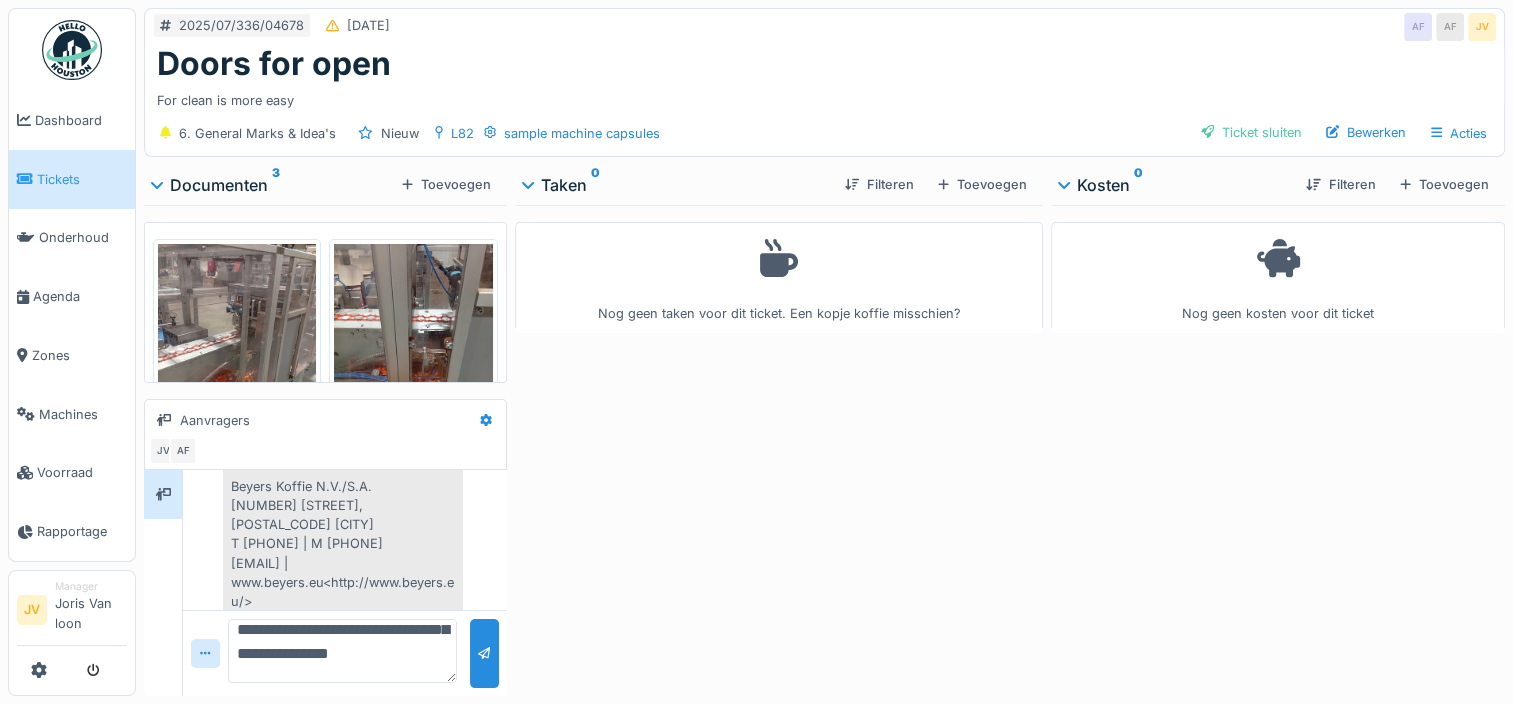 scroll, scrollTop: 0, scrollLeft: 0, axis: both 